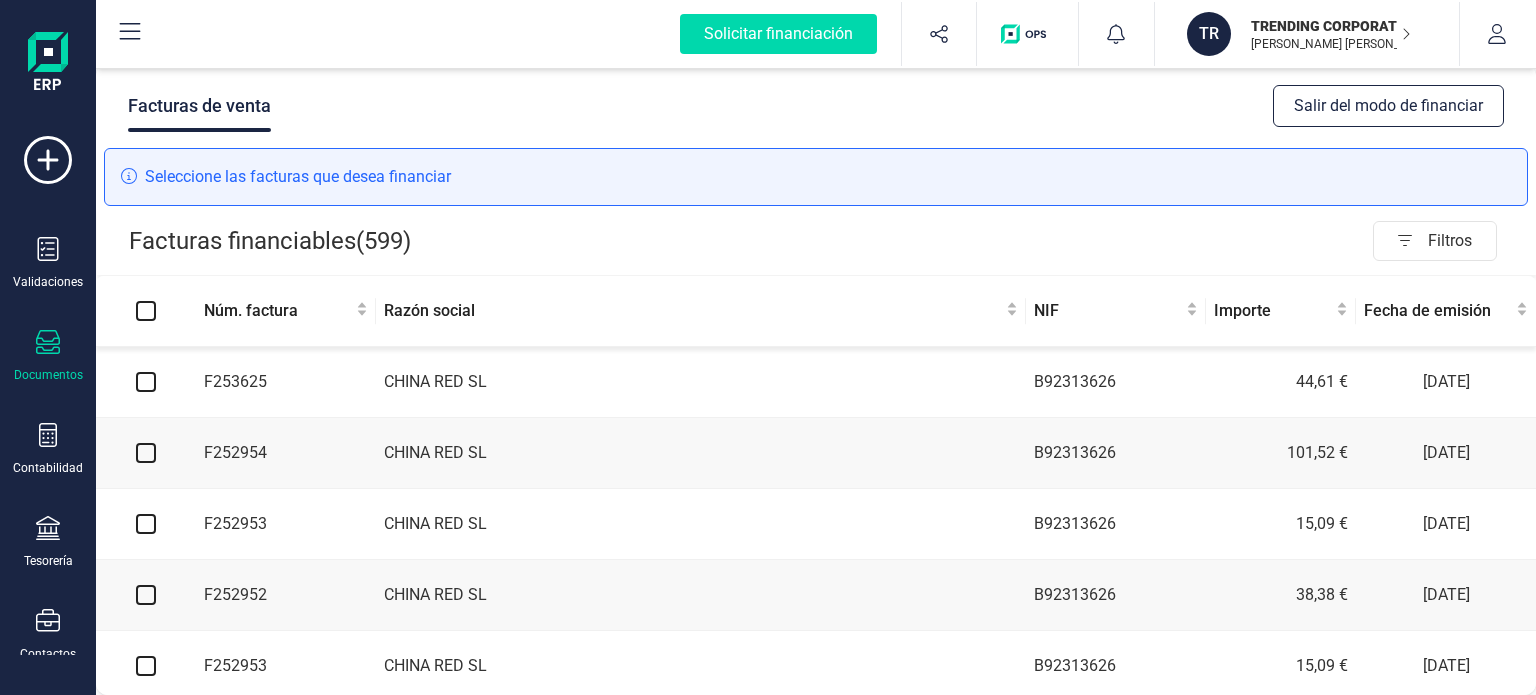 scroll, scrollTop: 0, scrollLeft: 0, axis: both 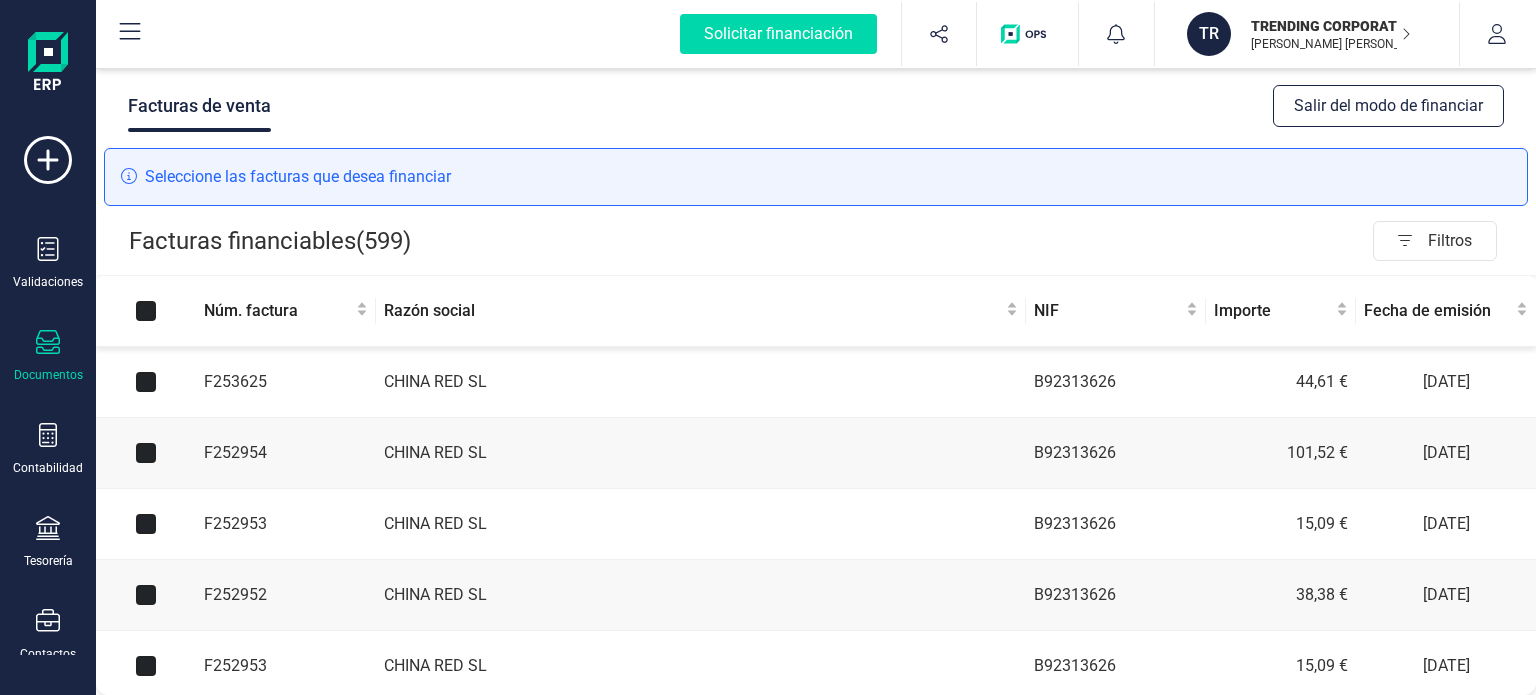 checkbox on "true" 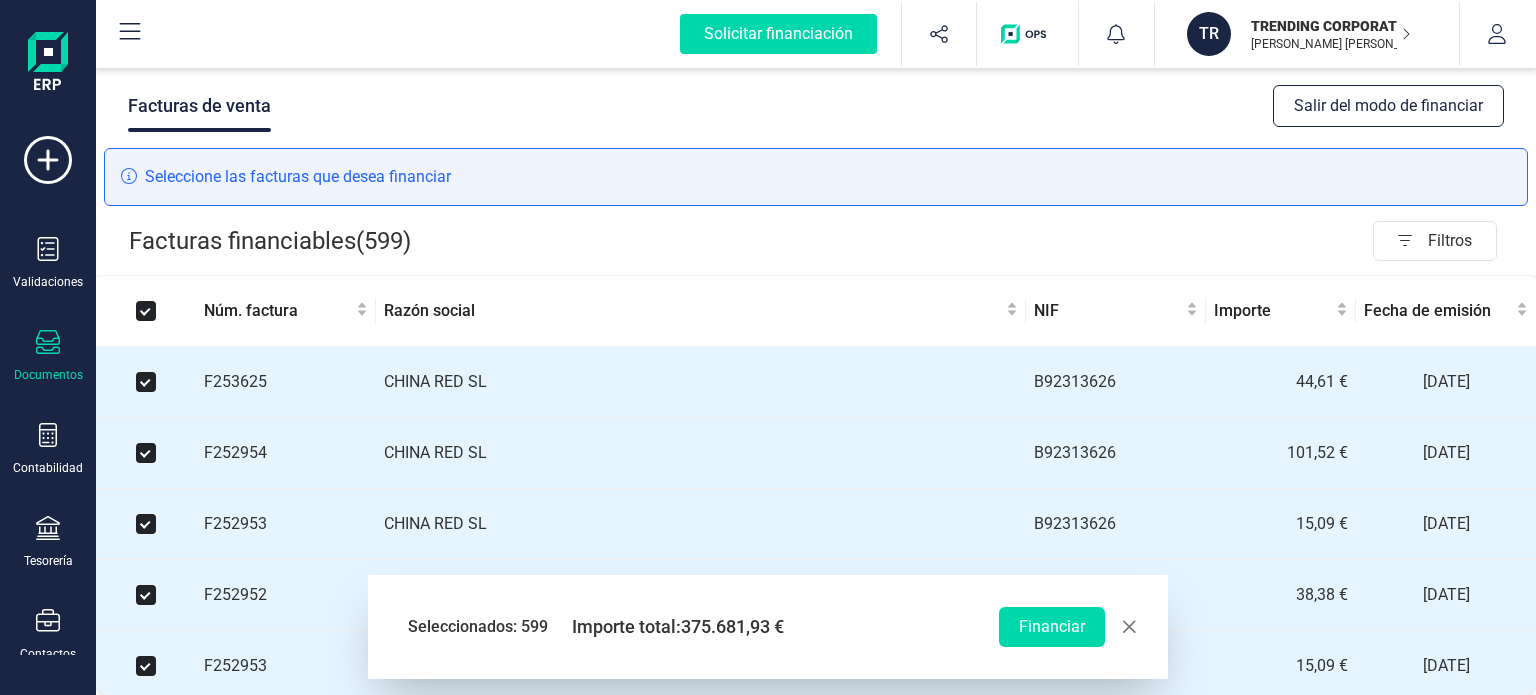 click at bounding box center [1129, 627] 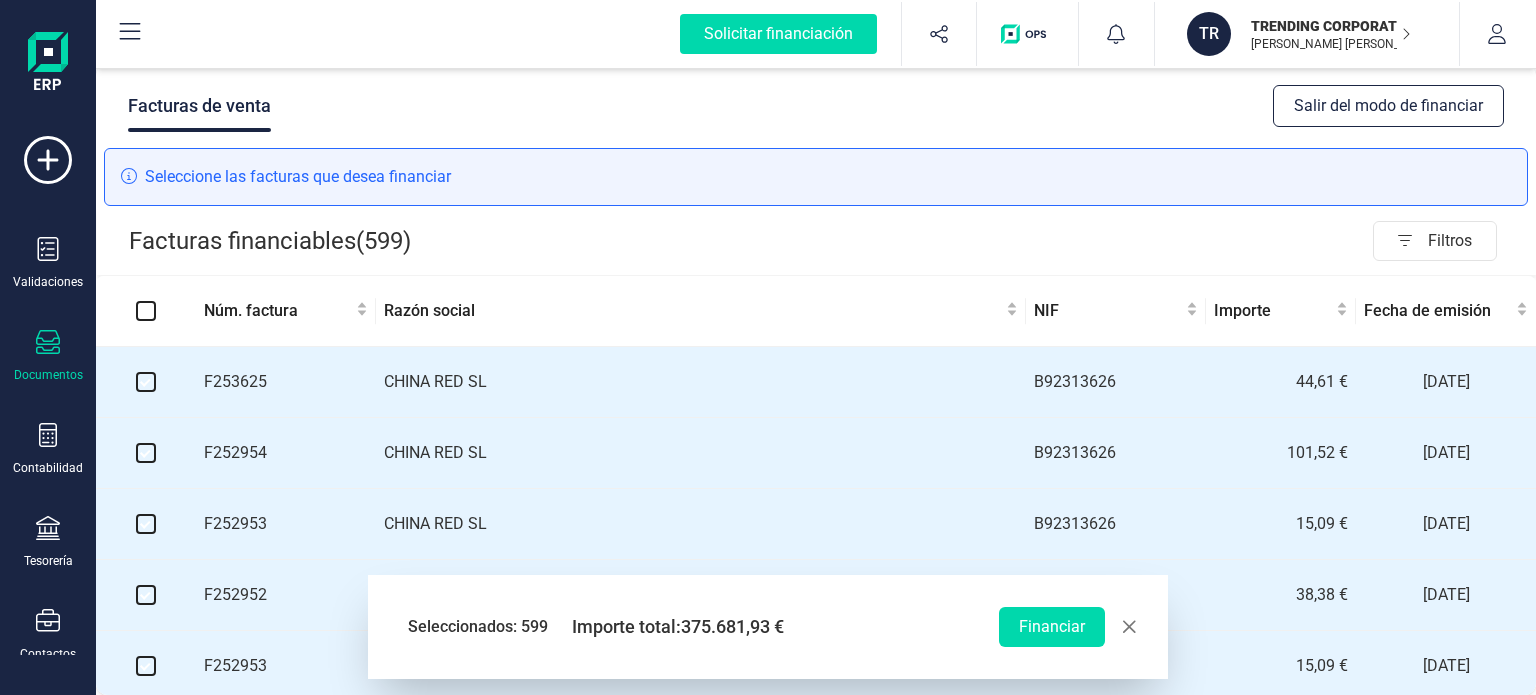 checkbox on "false" 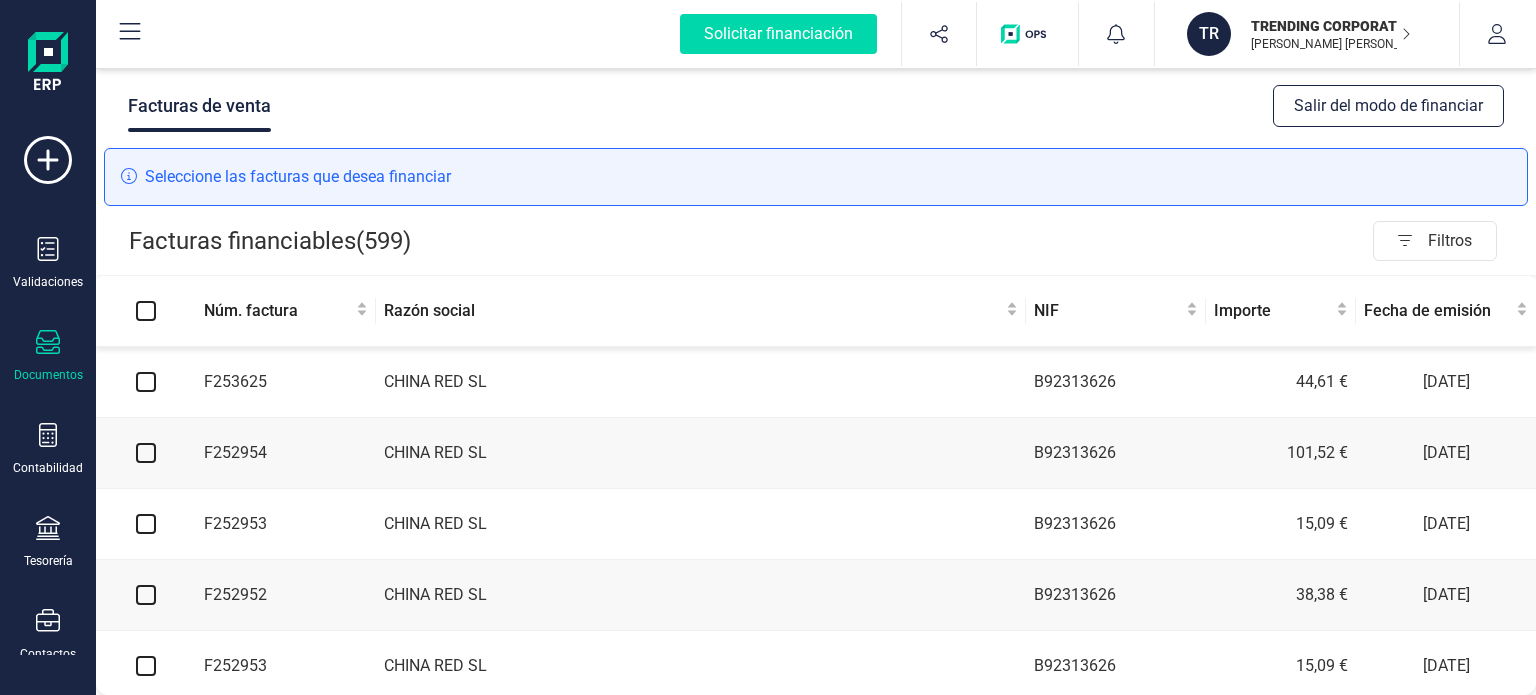 click on "Salir del modo de financiar" at bounding box center (1388, 106) 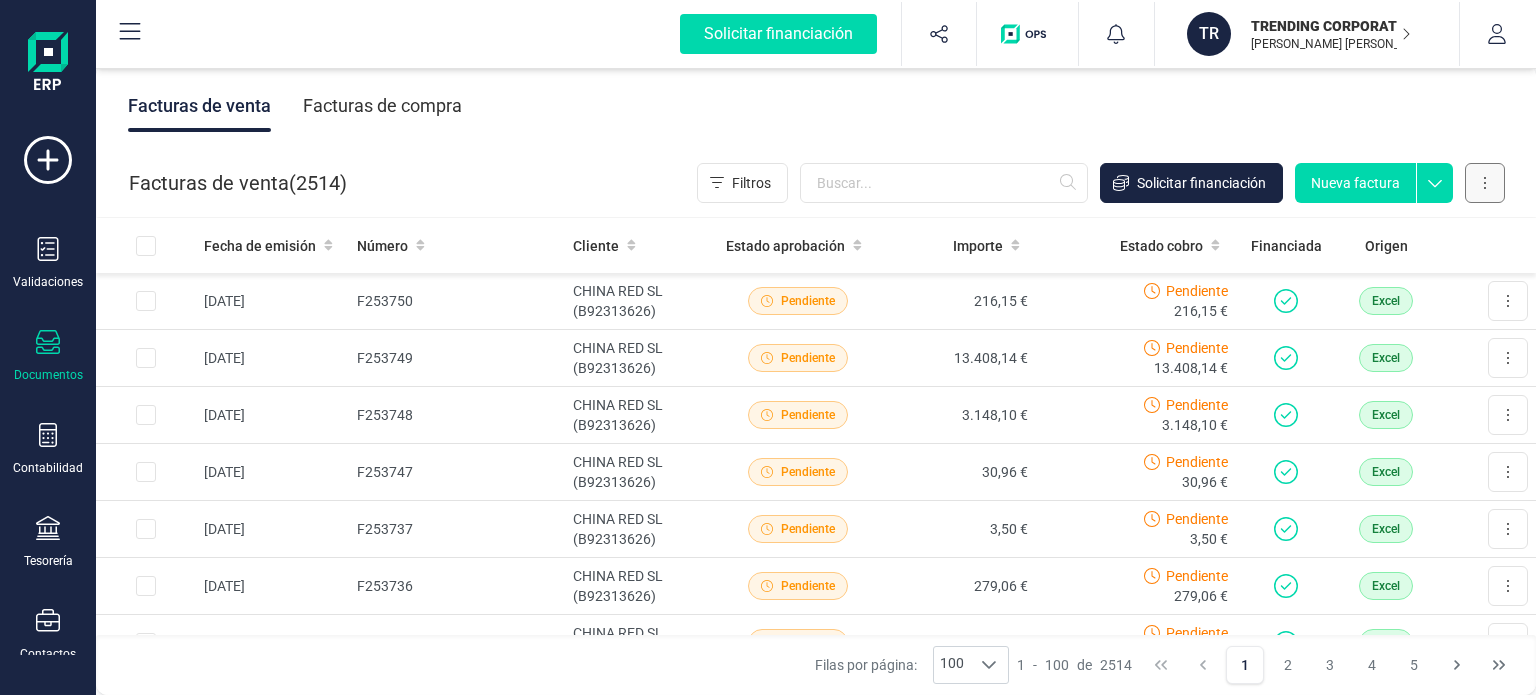 click at bounding box center [1485, 183] 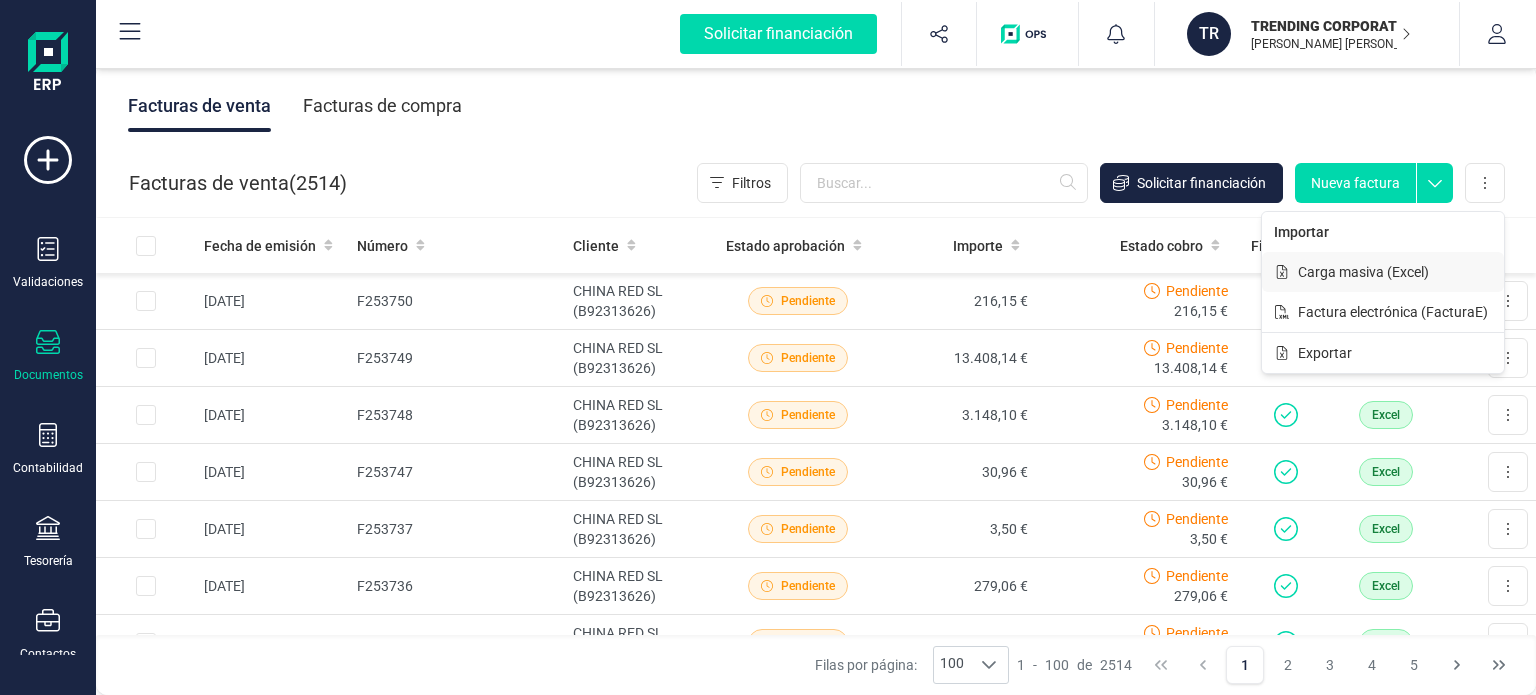 click on "Carga masiva (Excel)" at bounding box center (1363, 272) 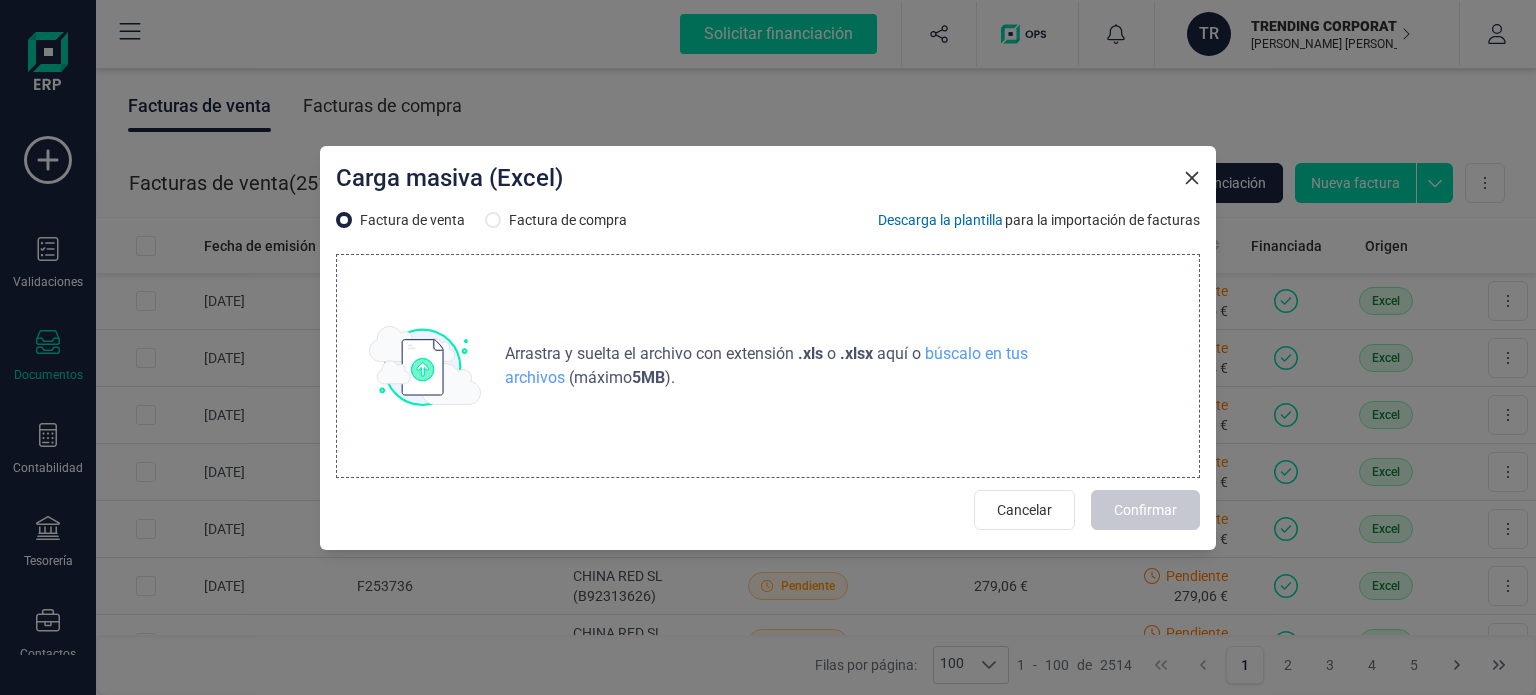 click on "Arrastra y suelta el archivo con extensión .xls o .xlsx   aquí o búscalo en tus archivos (máximo  5 MB ) ." at bounding box center (768, 366) 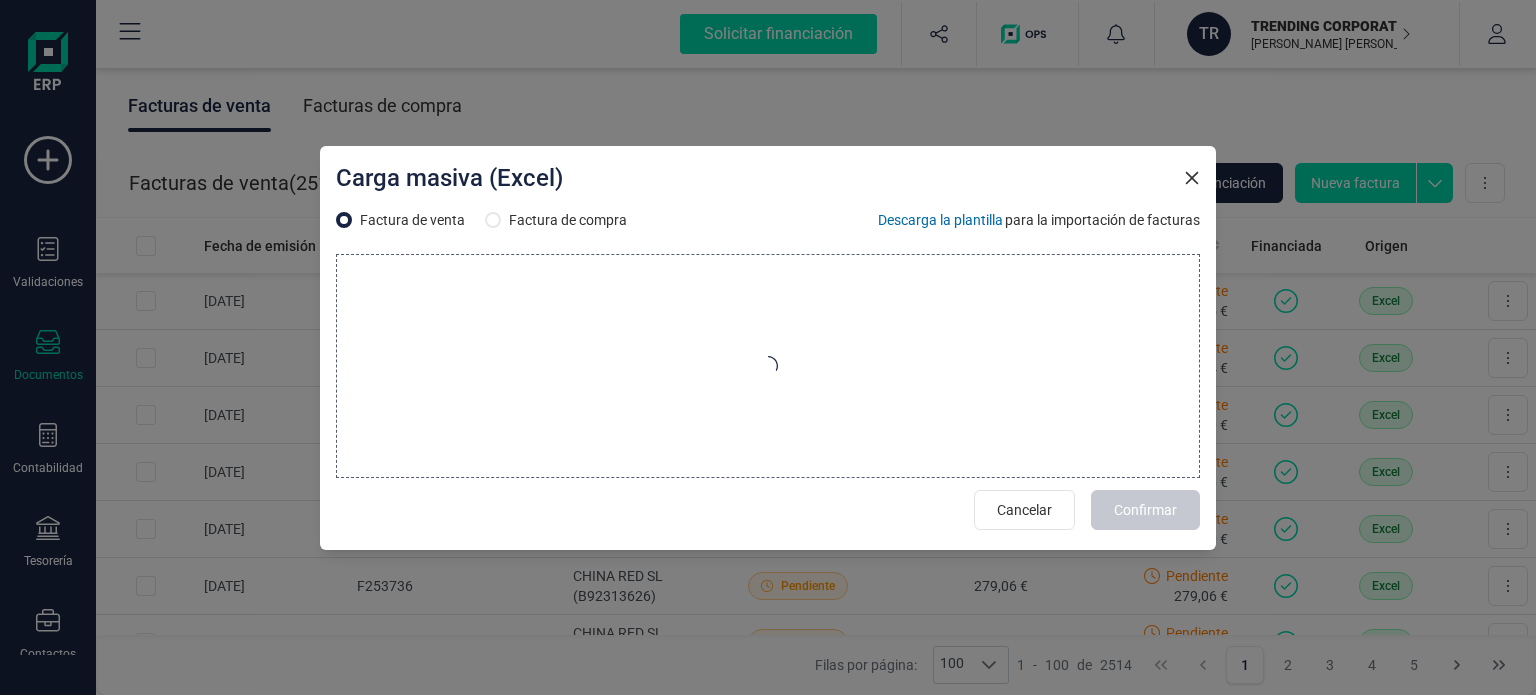 type 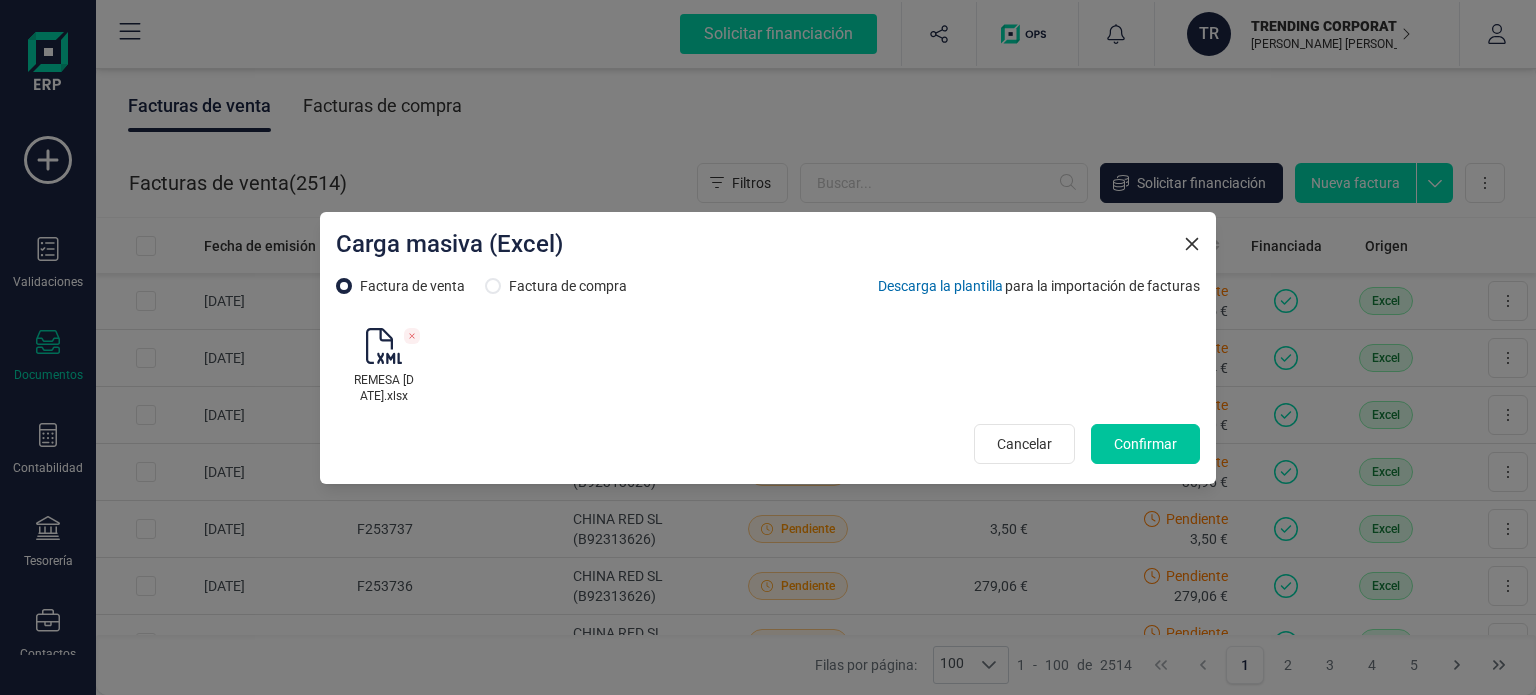 click on "Confirmar" at bounding box center (1145, 444) 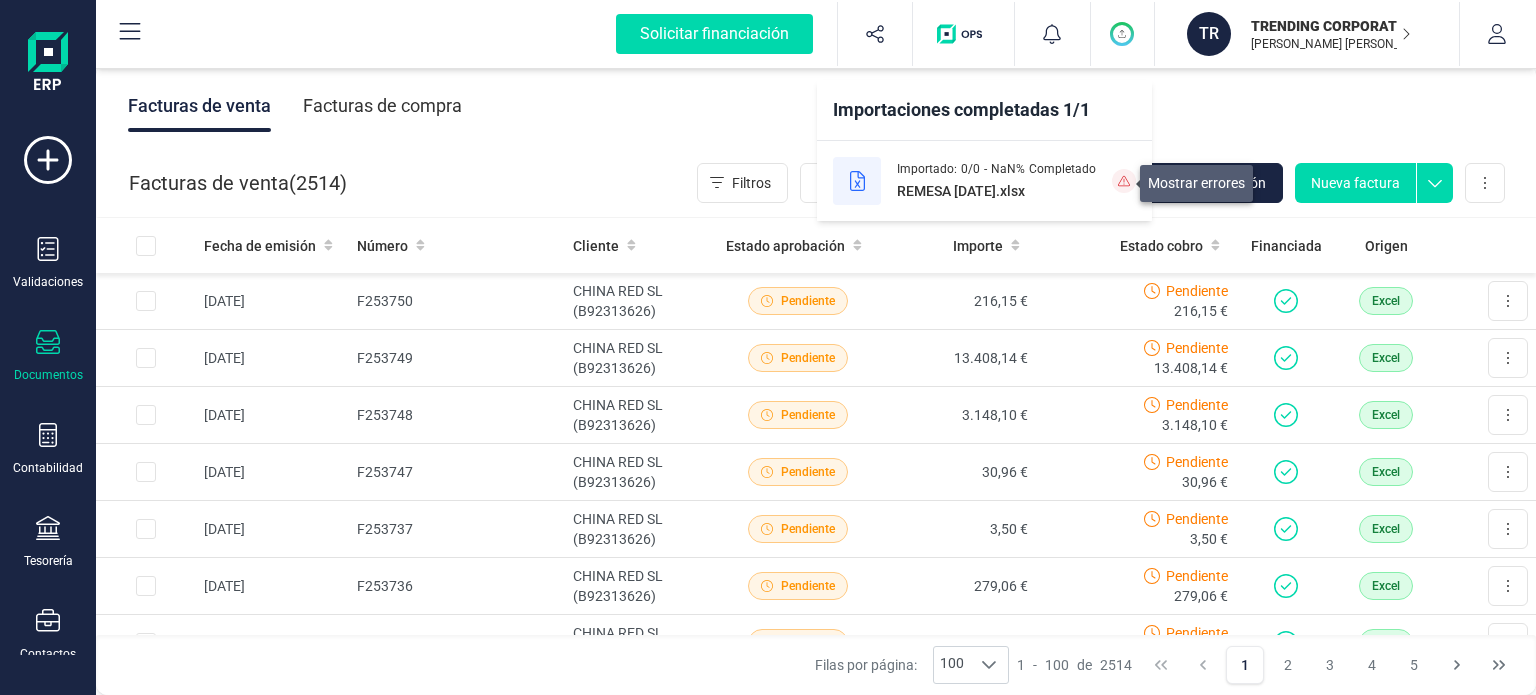 click 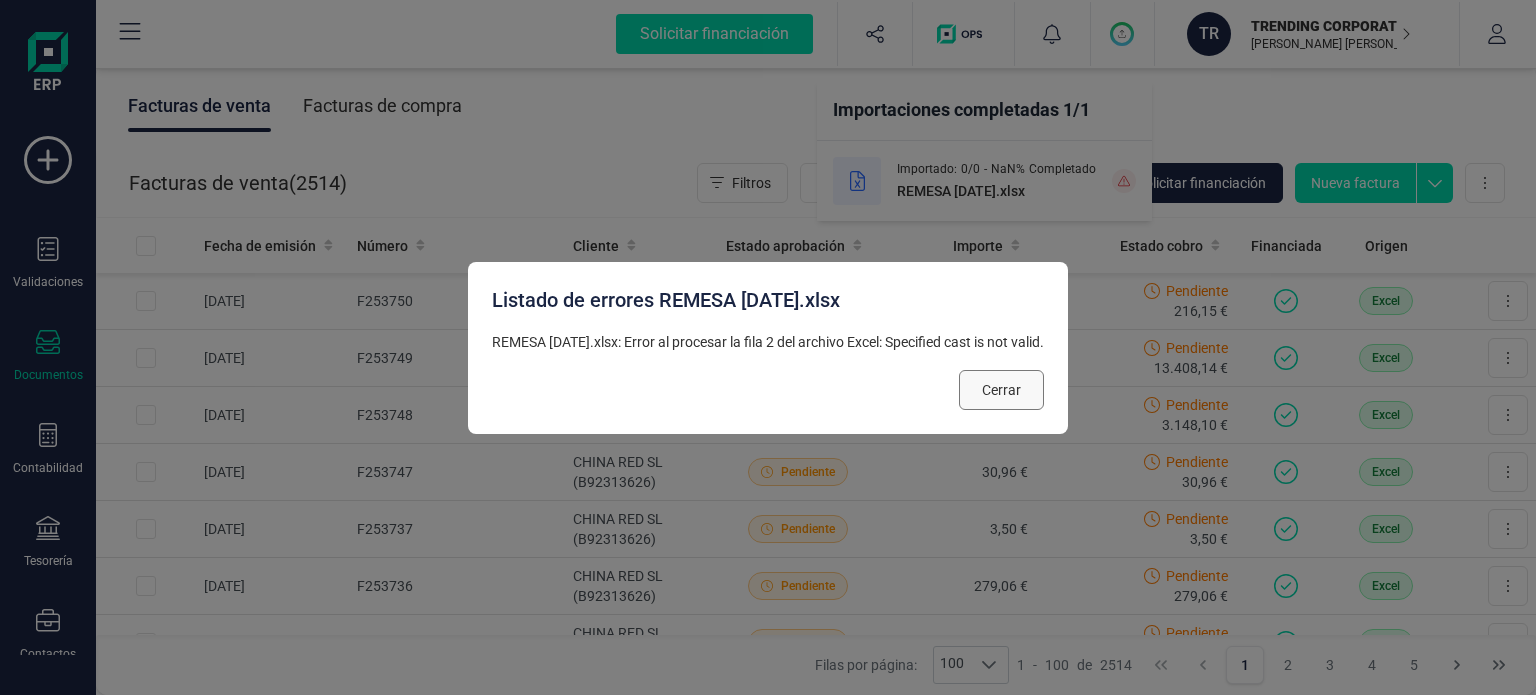 click on "Cerrar" at bounding box center (1001, 390) 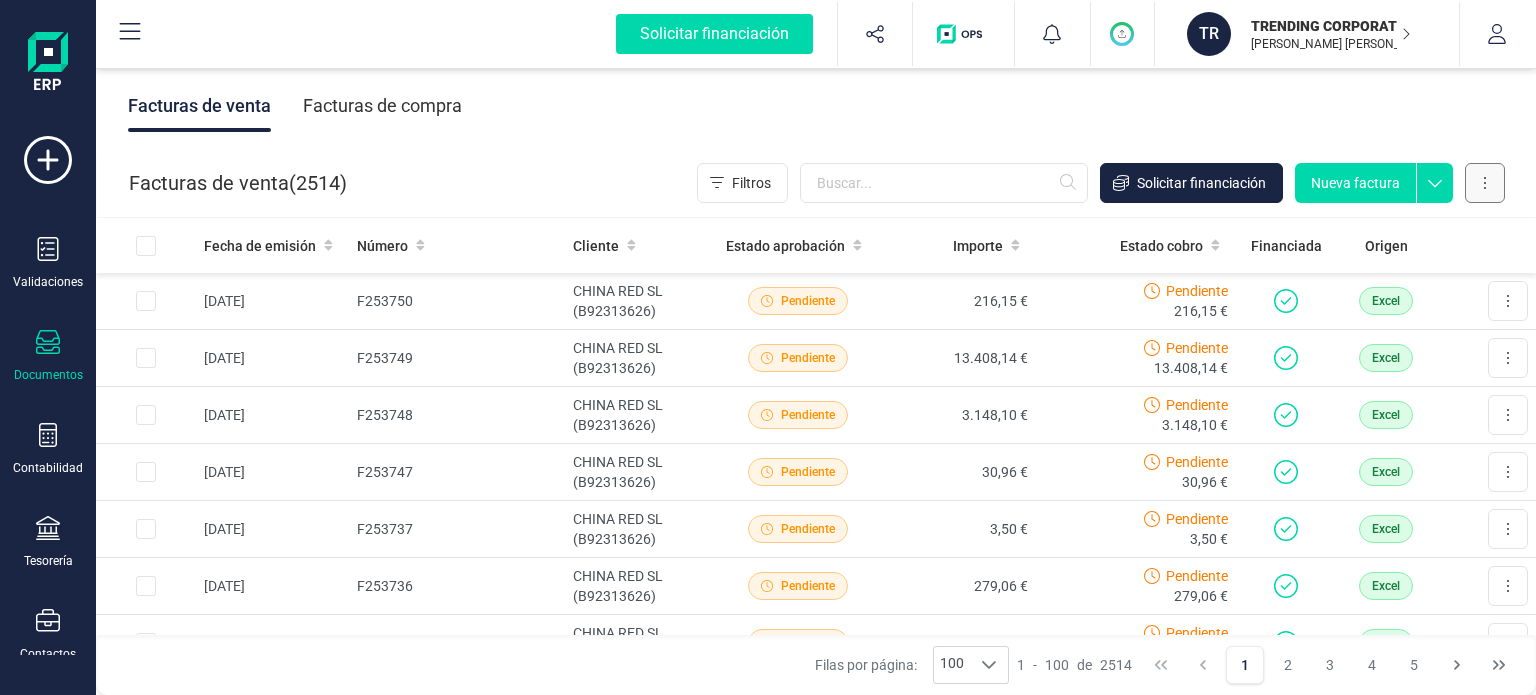 click at bounding box center [1485, 183] 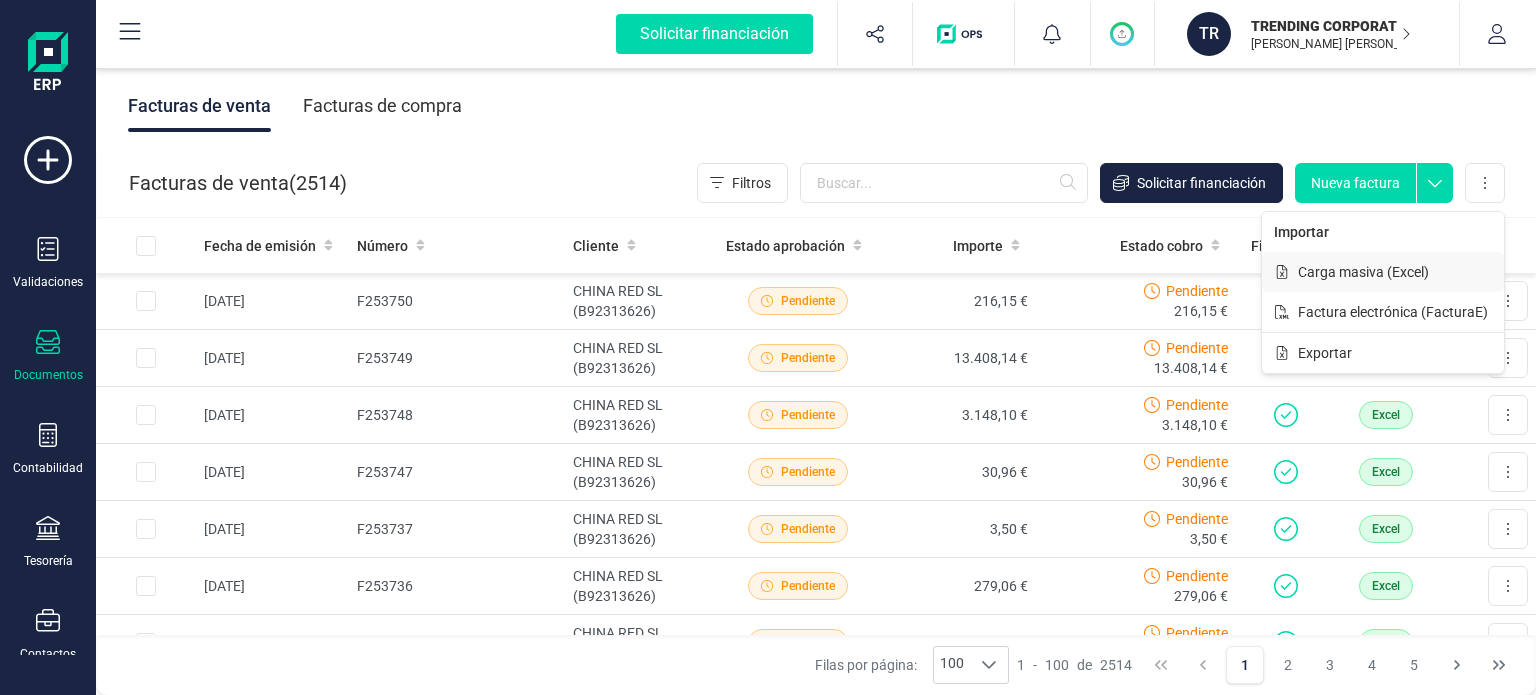 click on "Carga masiva (Excel)" at bounding box center (1363, 272) 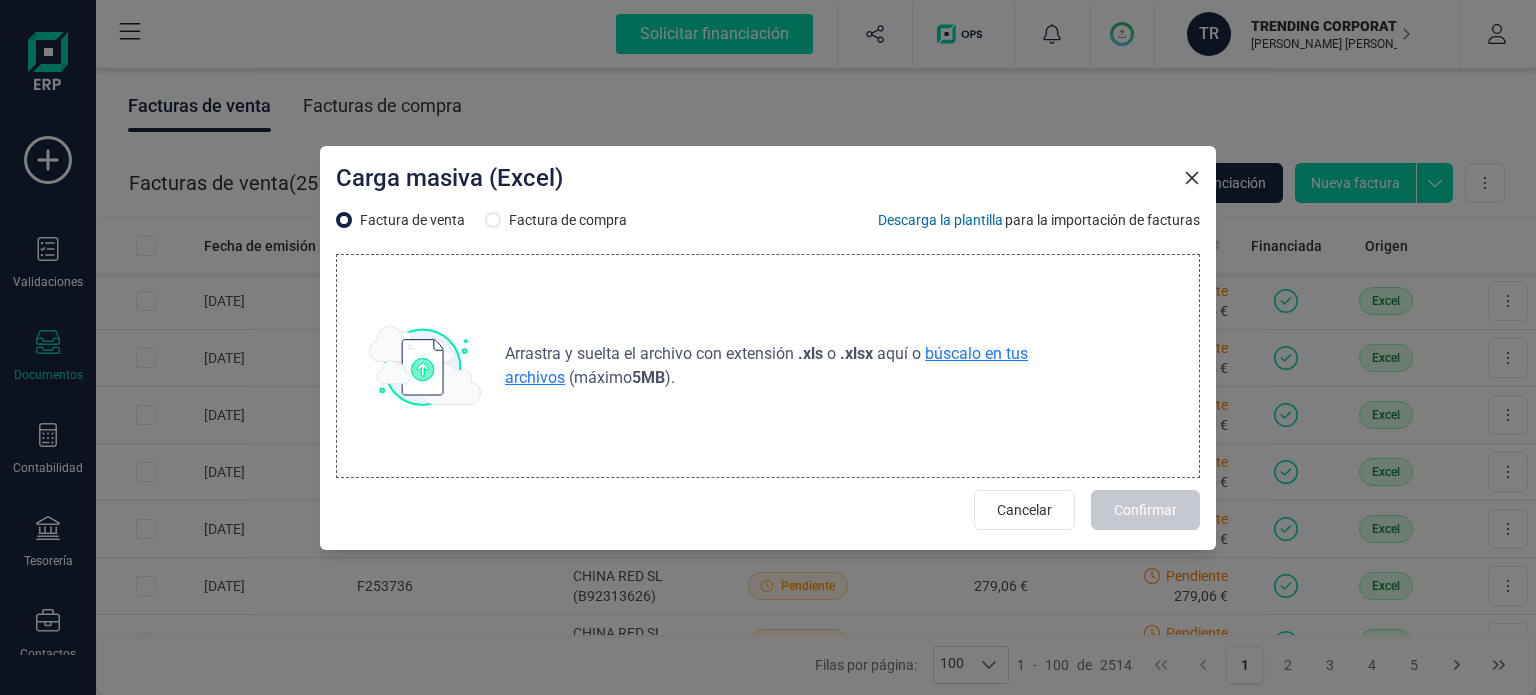click on "búscalo en tus archivos" at bounding box center [766, 365] 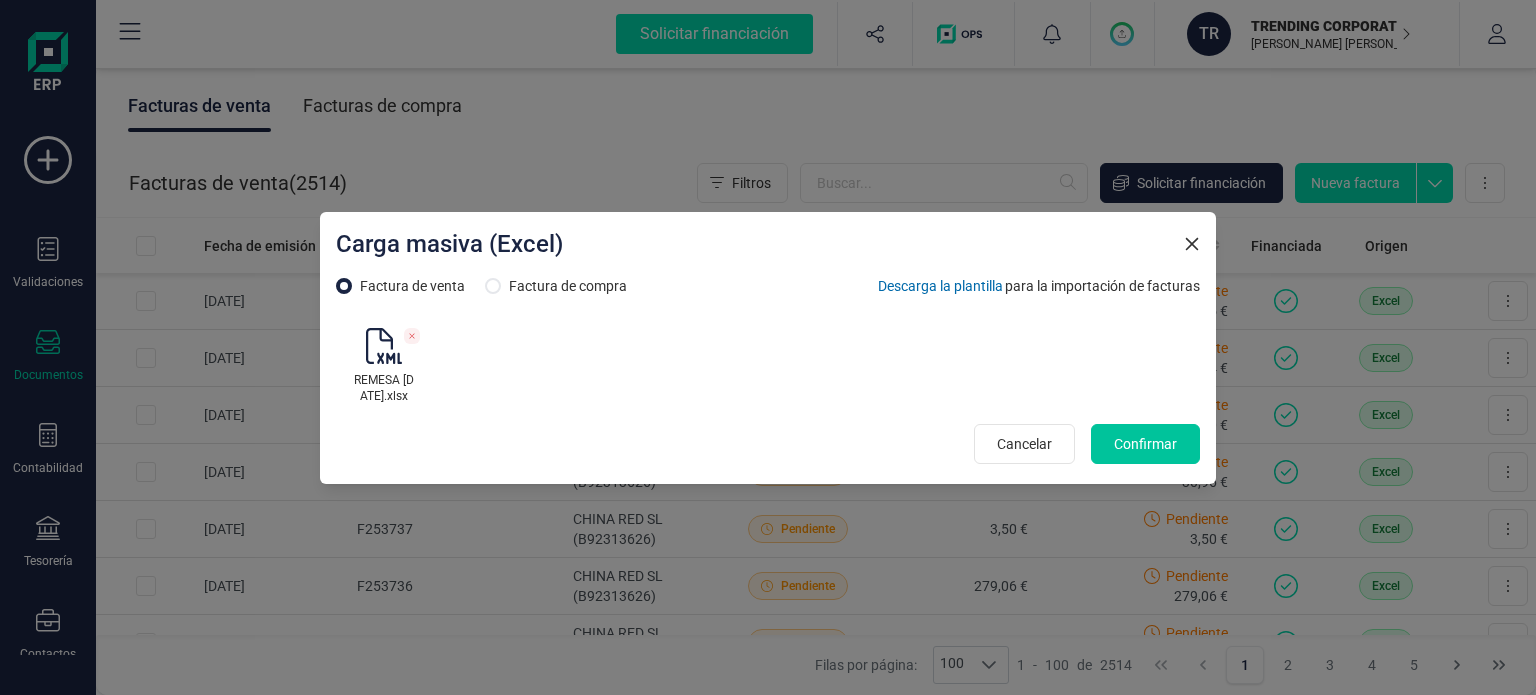 click on "Confirmar" at bounding box center [1145, 444] 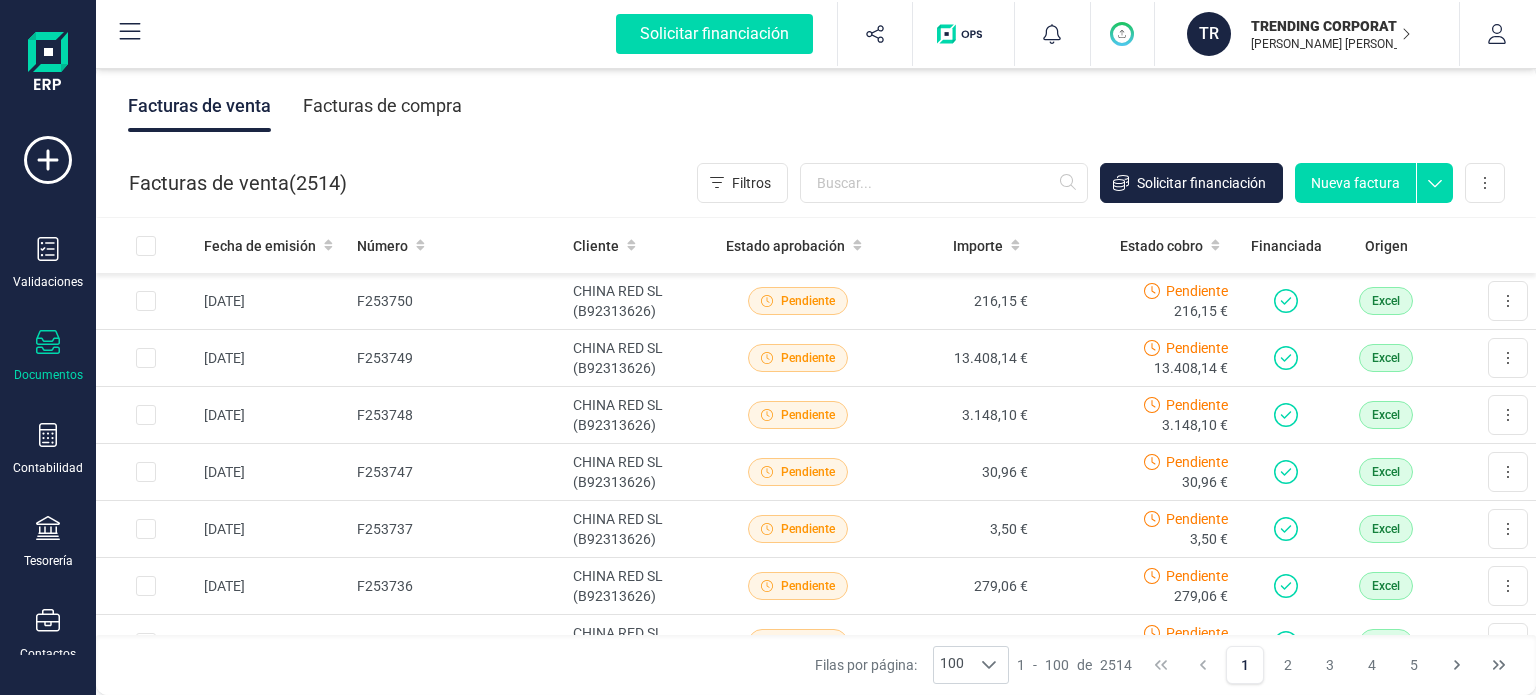 click 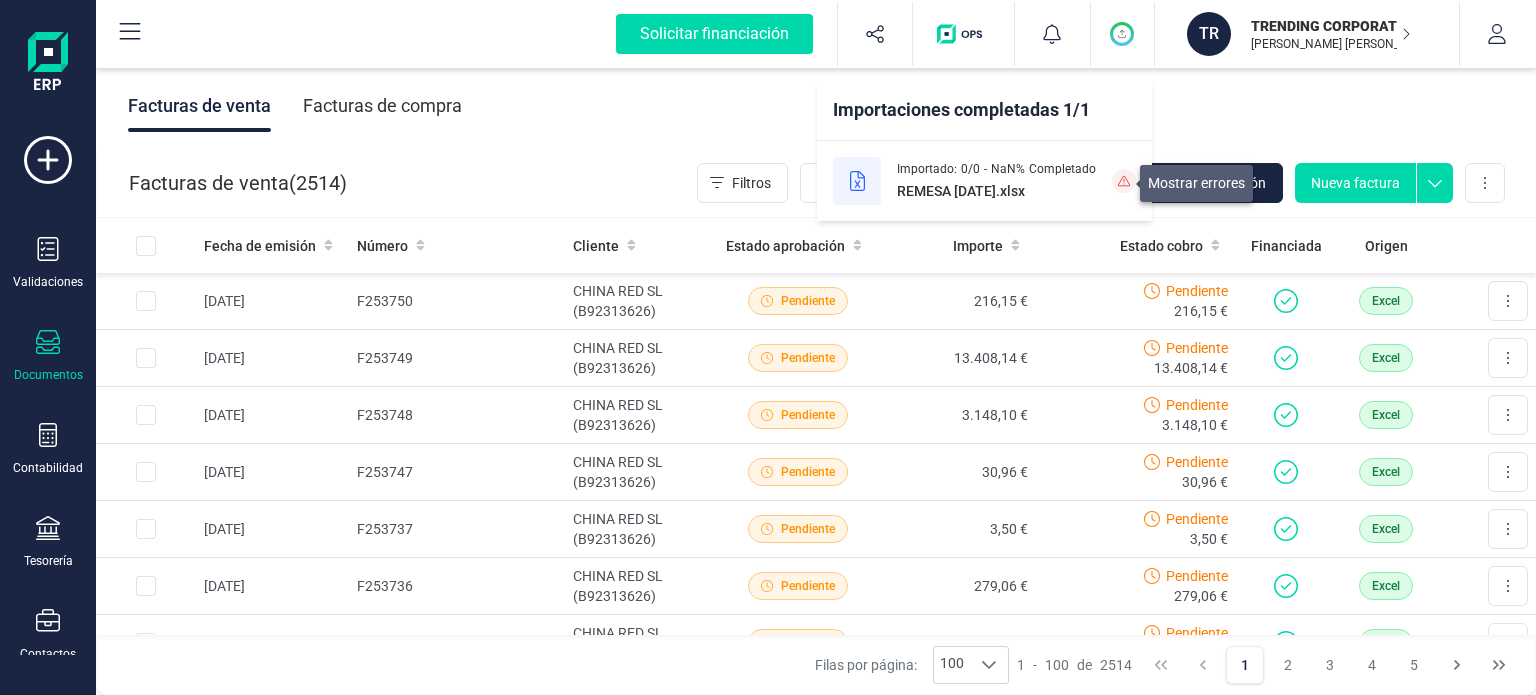 click 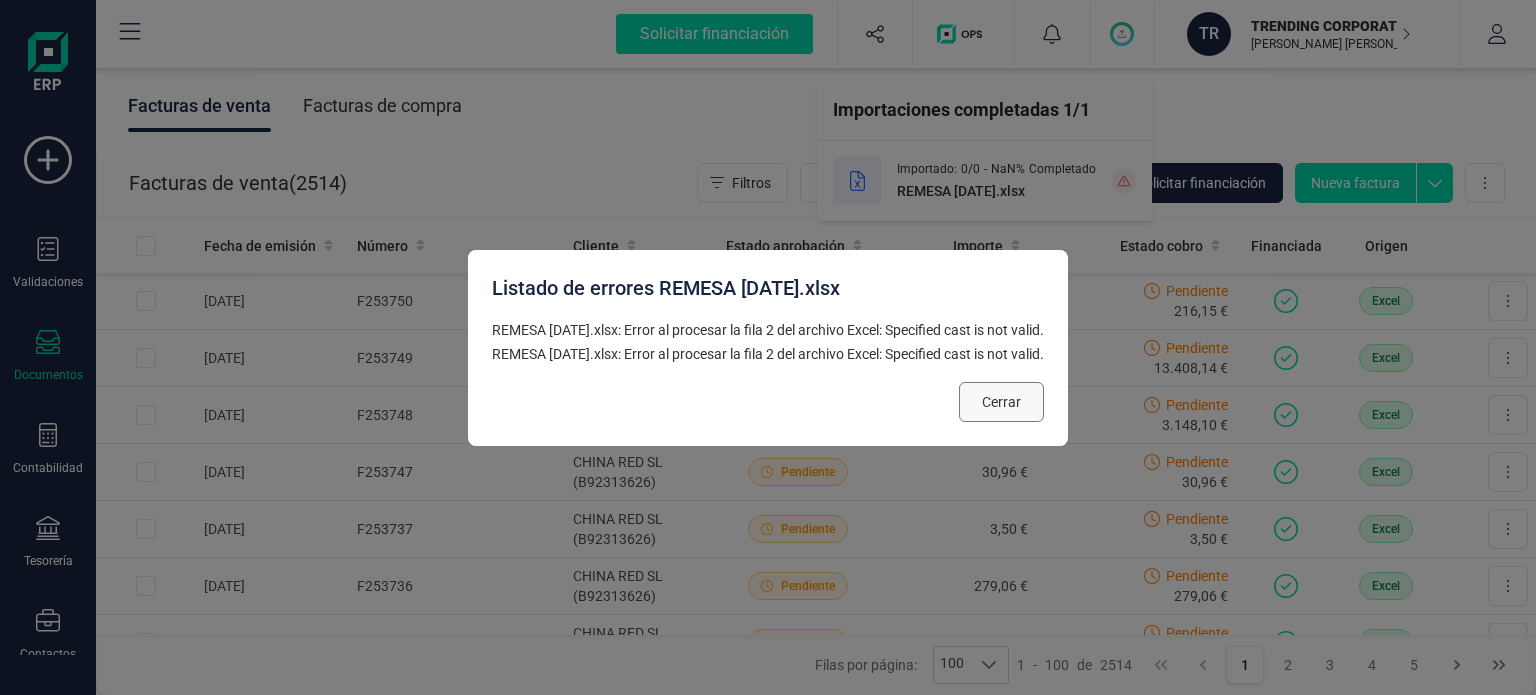 click on "Cerrar" at bounding box center (1001, 402) 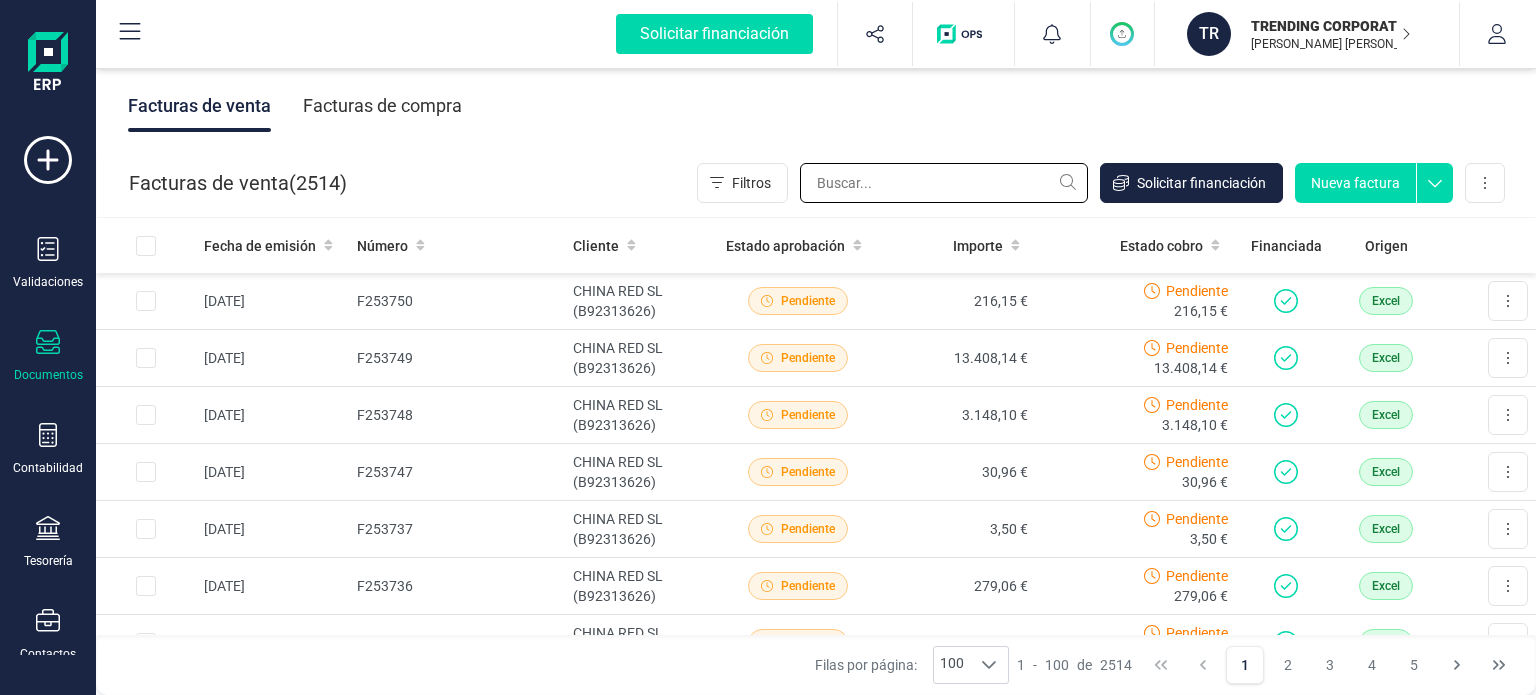 click at bounding box center (944, 183) 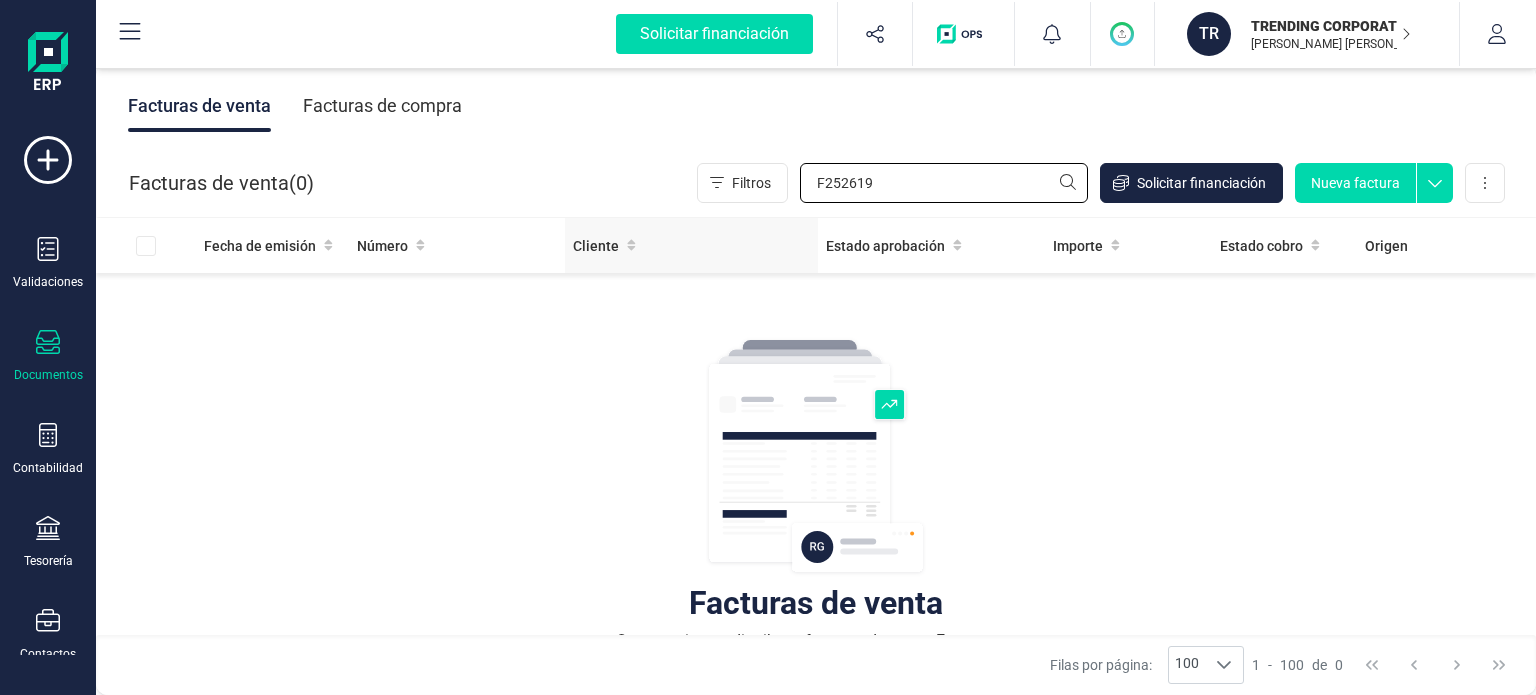 drag, startPoint x: 908, startPoint y: 171, endPoint x: 720, endPoint y: 219, distance: 194.03093 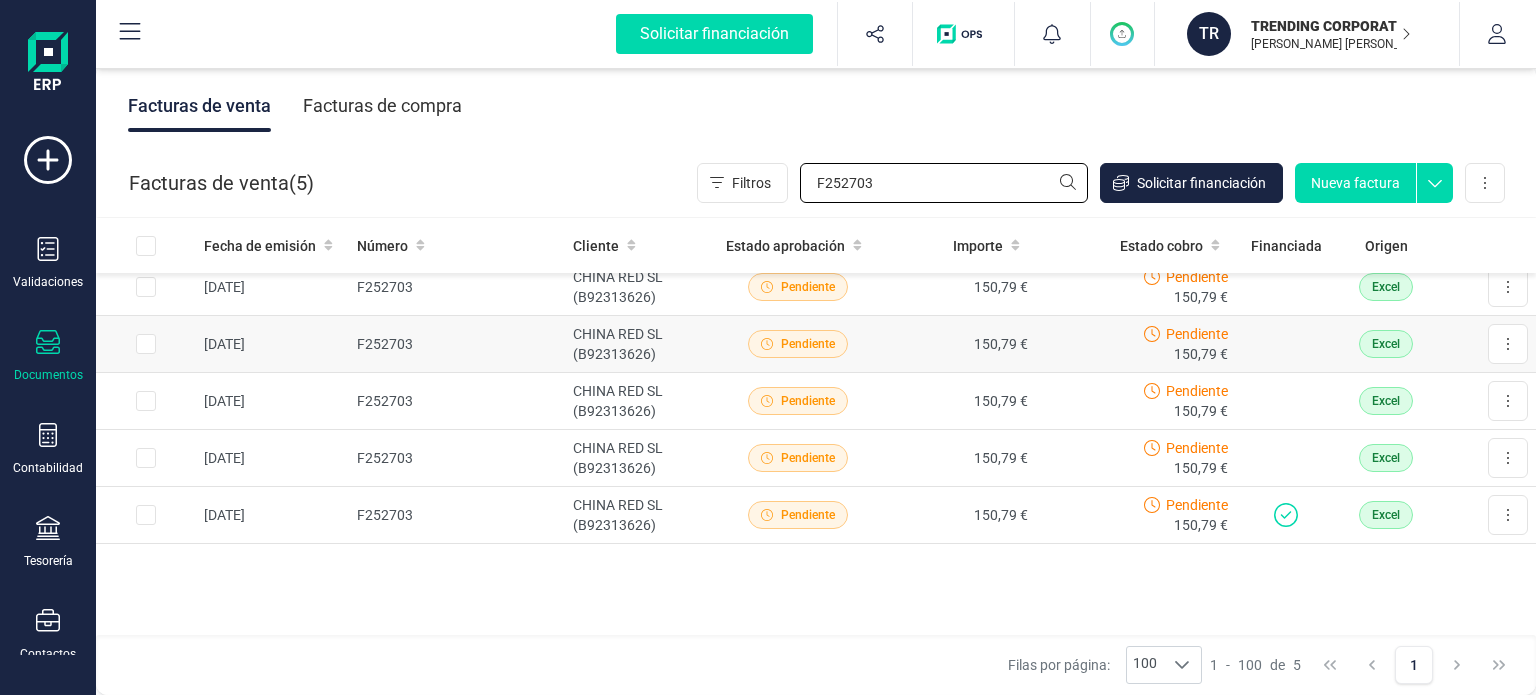 scroll, scrollTop: 0, scrollLeft: 0, axis: both 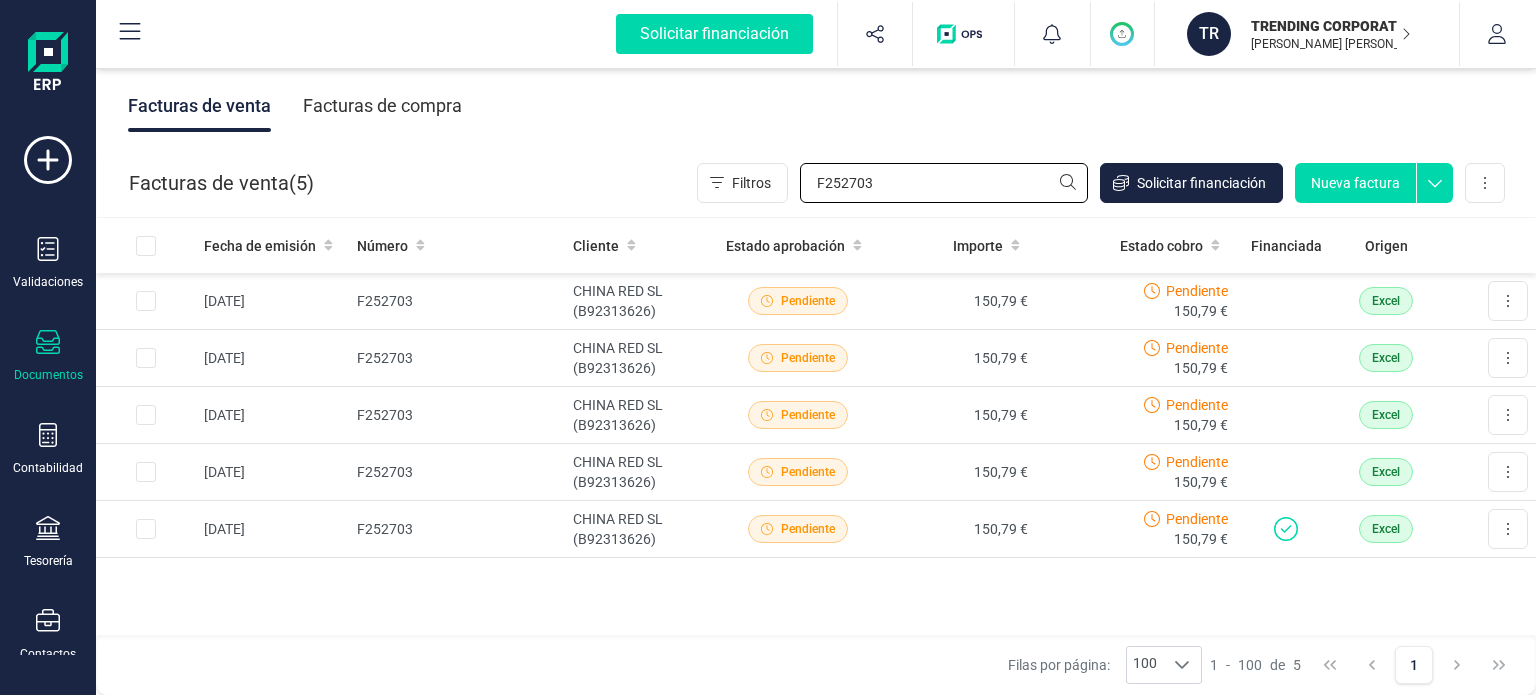 type on "F252703" 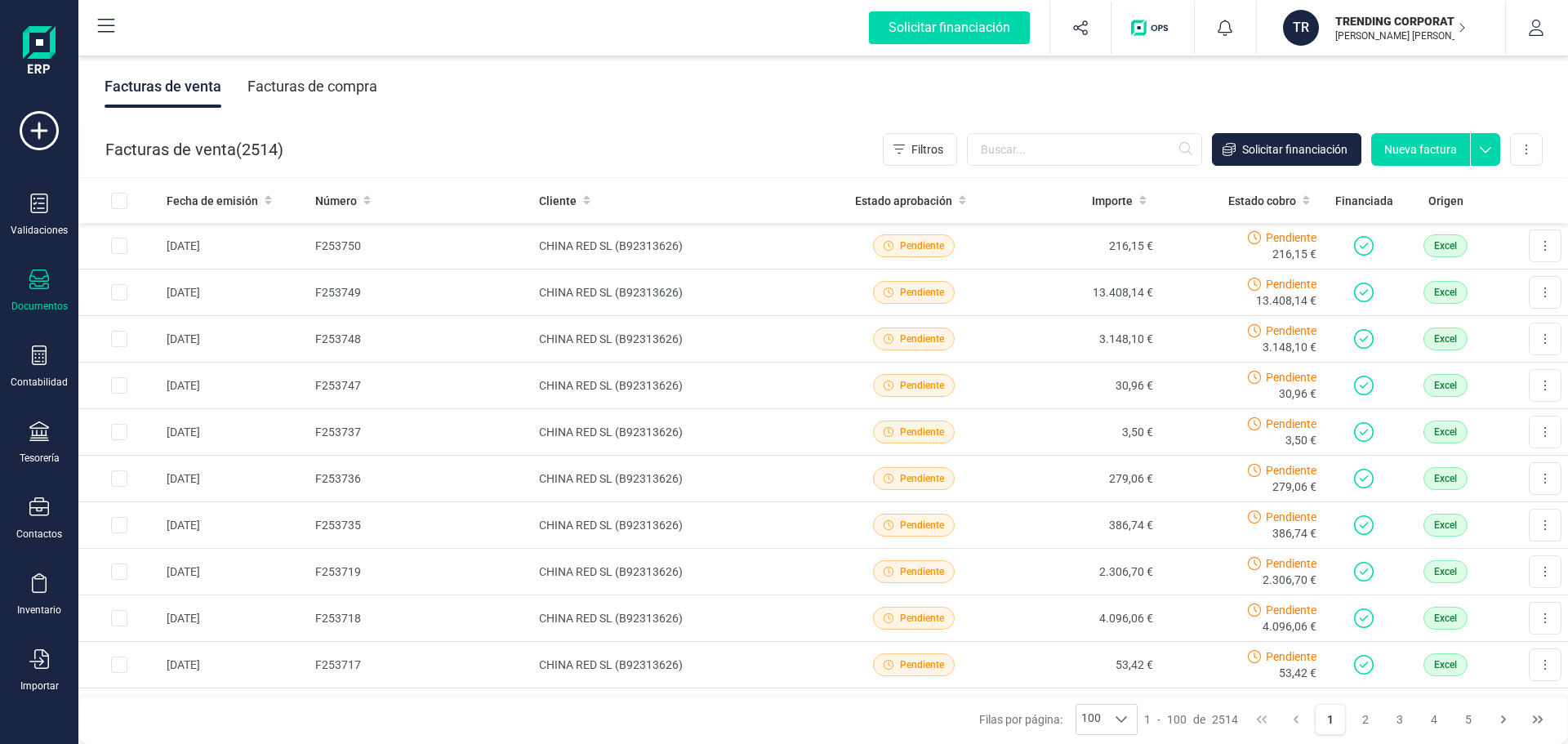 scroll, scrollTop: 0, scrollLeft: 0, axis: both 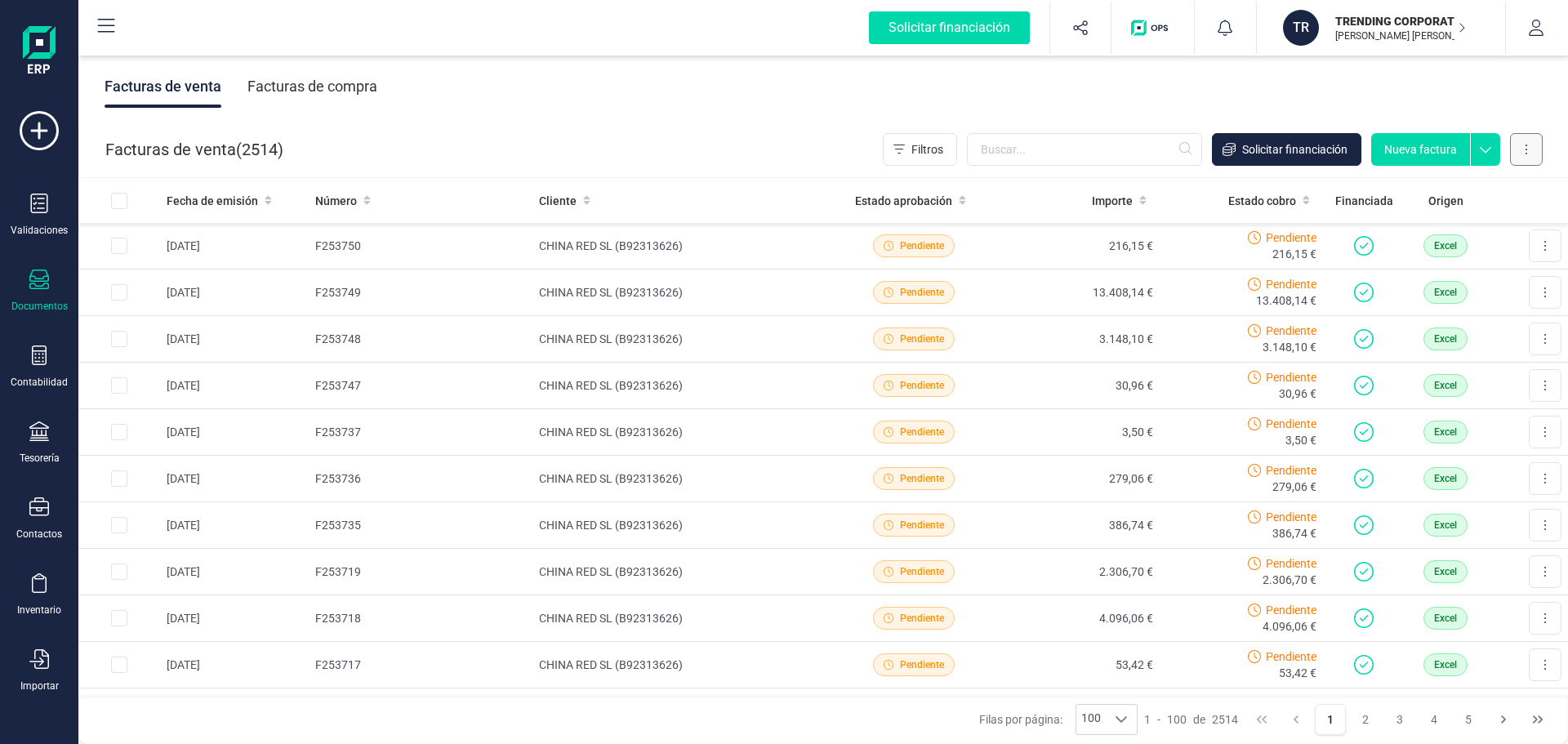 click at bounding box center (1526, 149) 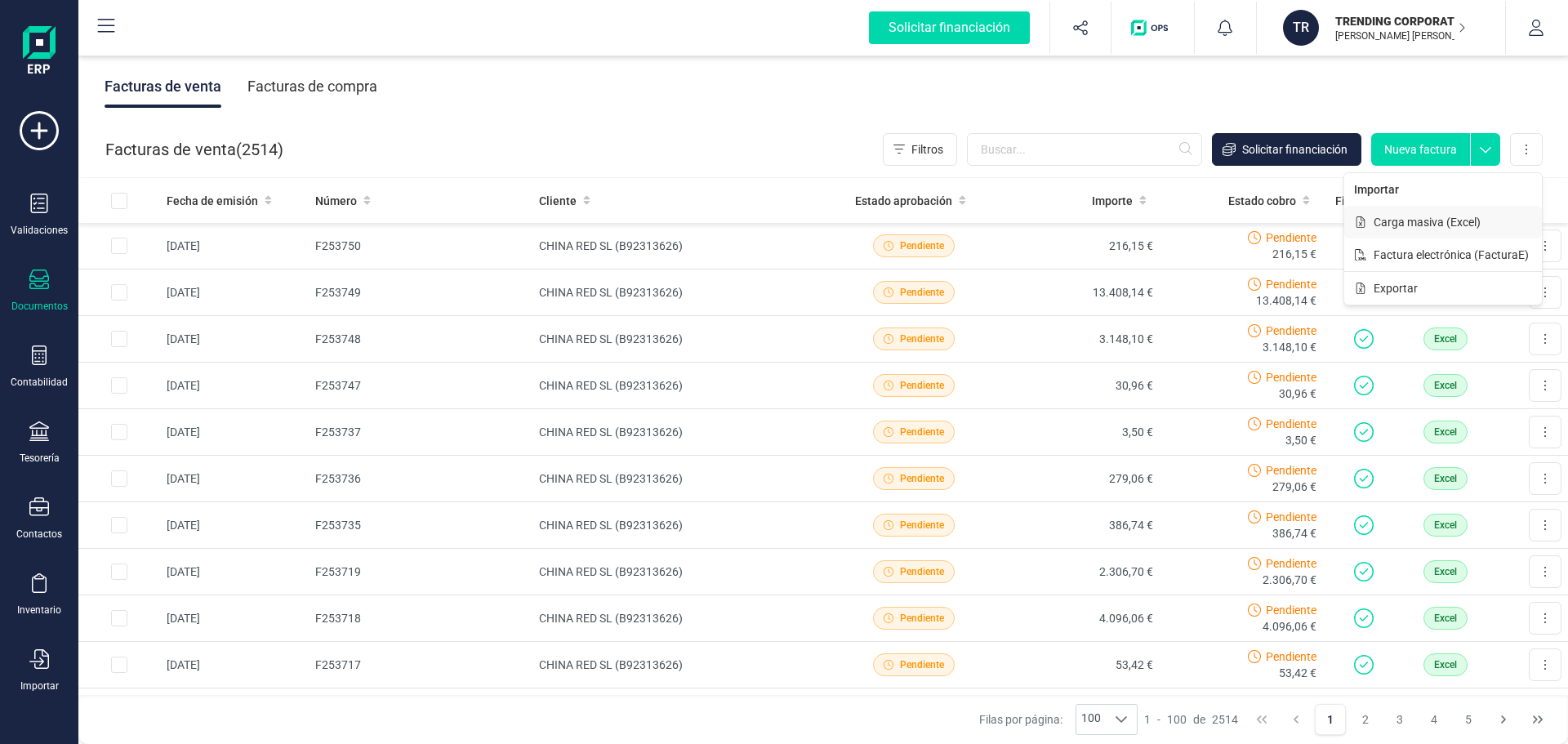 click on "Carga masiva (Excel)" at bounding box center [1427, 222] 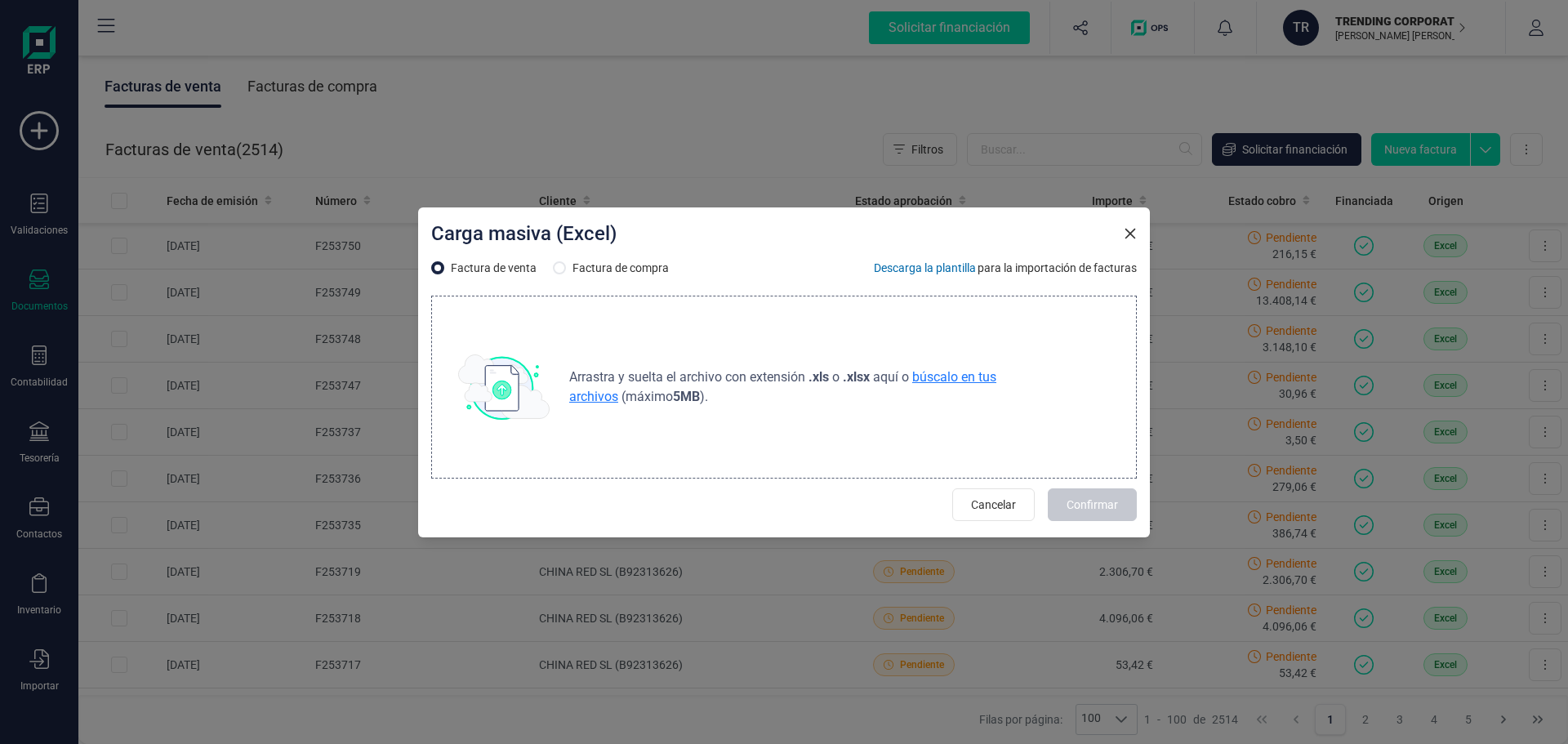 click on "búscalo en tus archivos" at bounding box center [782, 386] 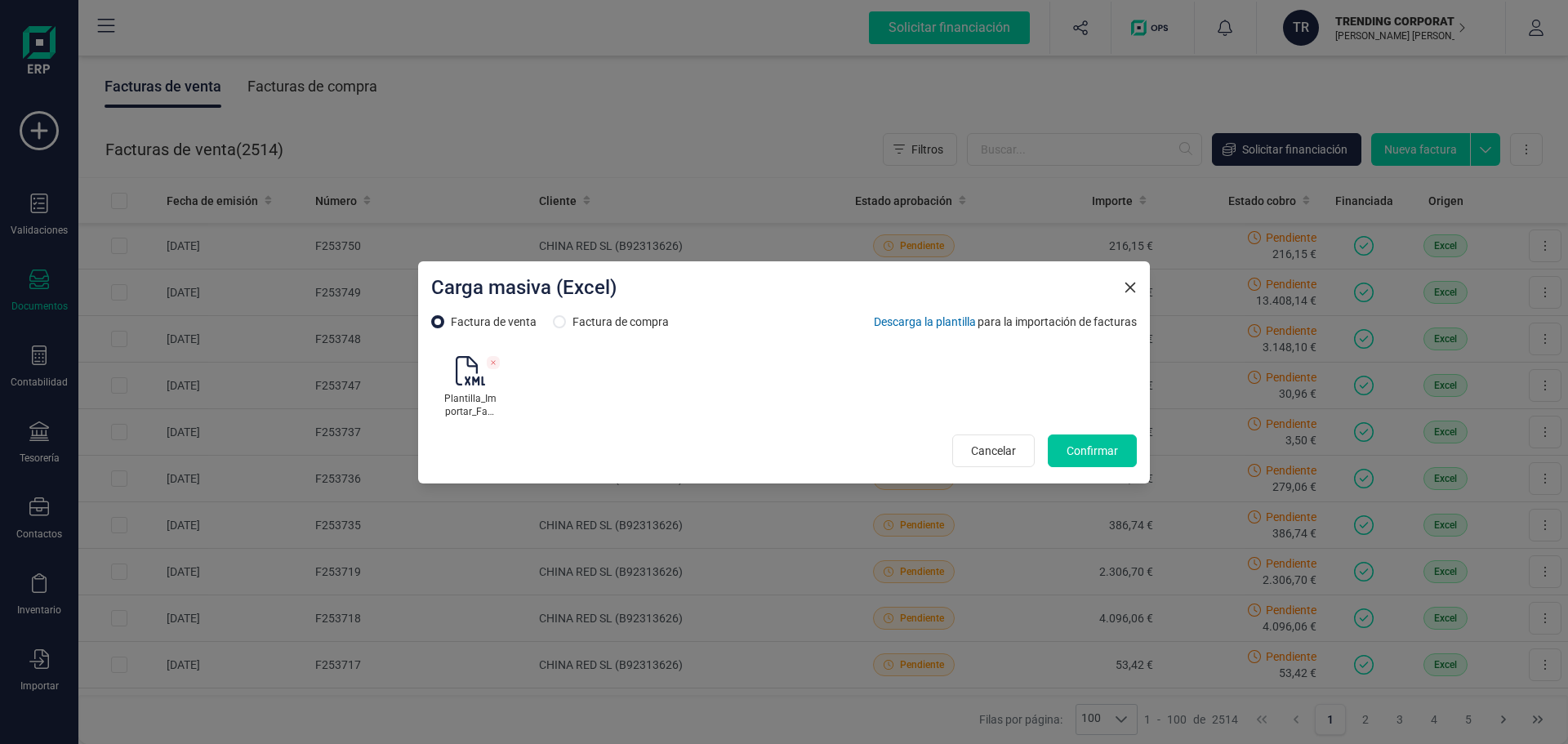 click on "Confirmar" at bounding box center (1092, 451) 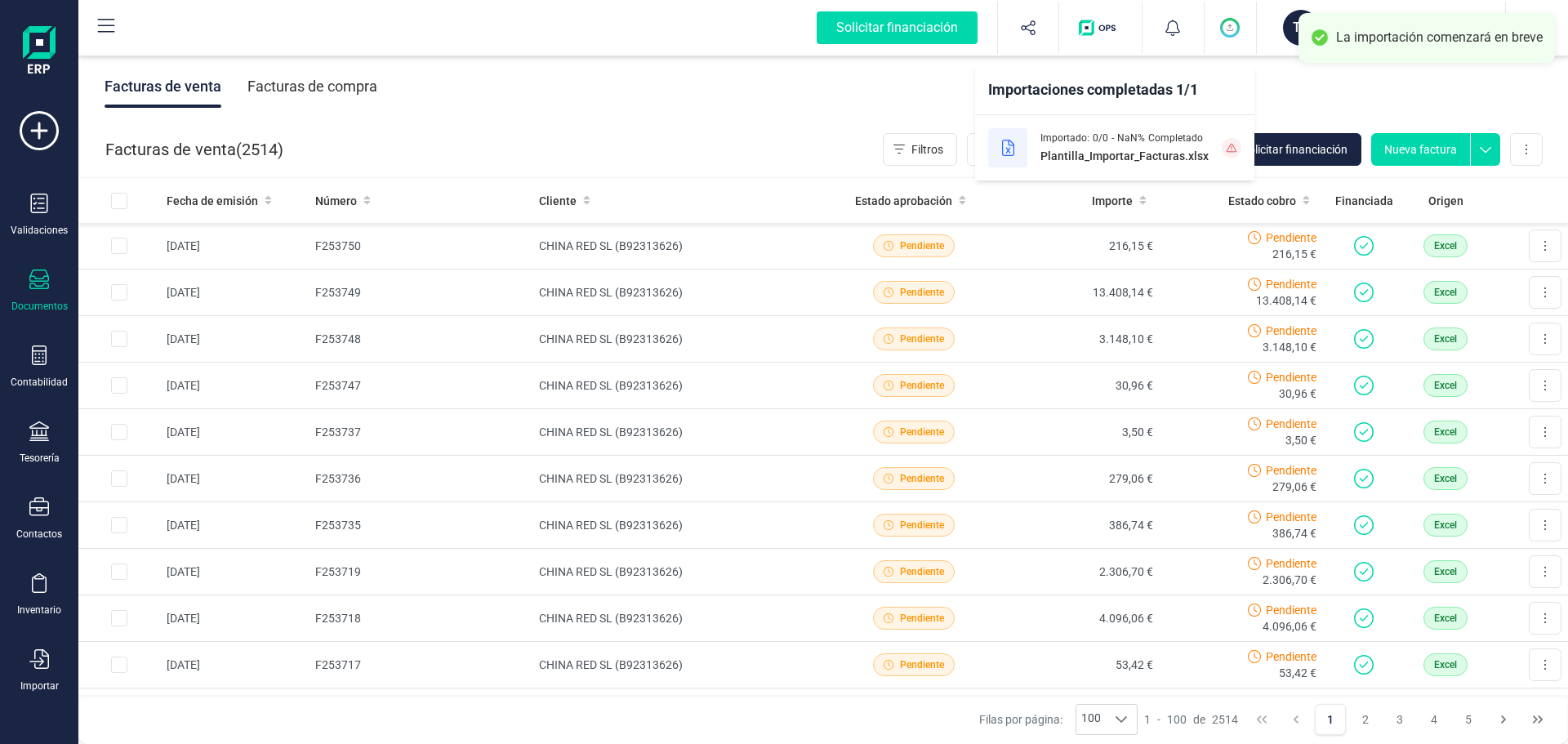 click at bounding box center (1008, 148) 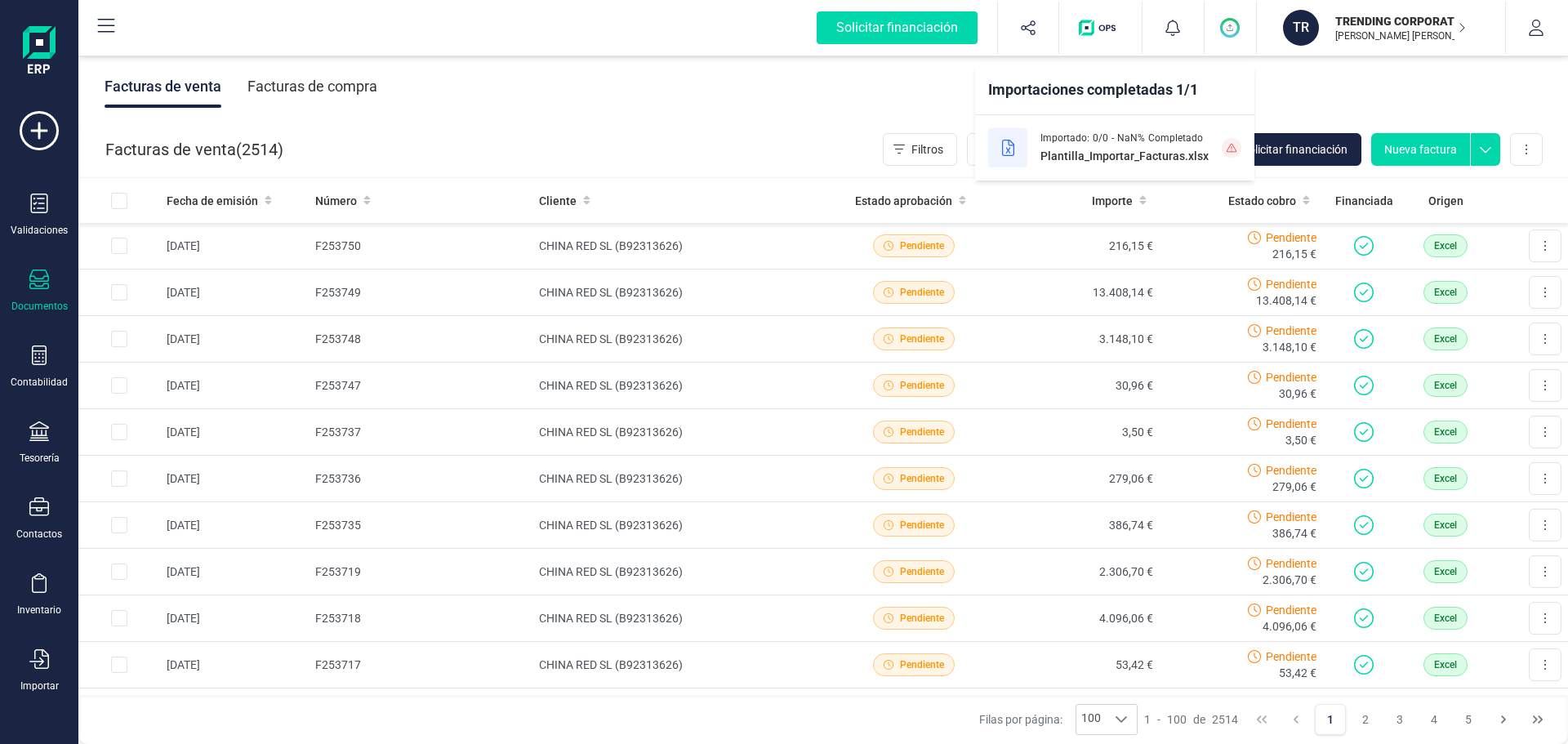 click 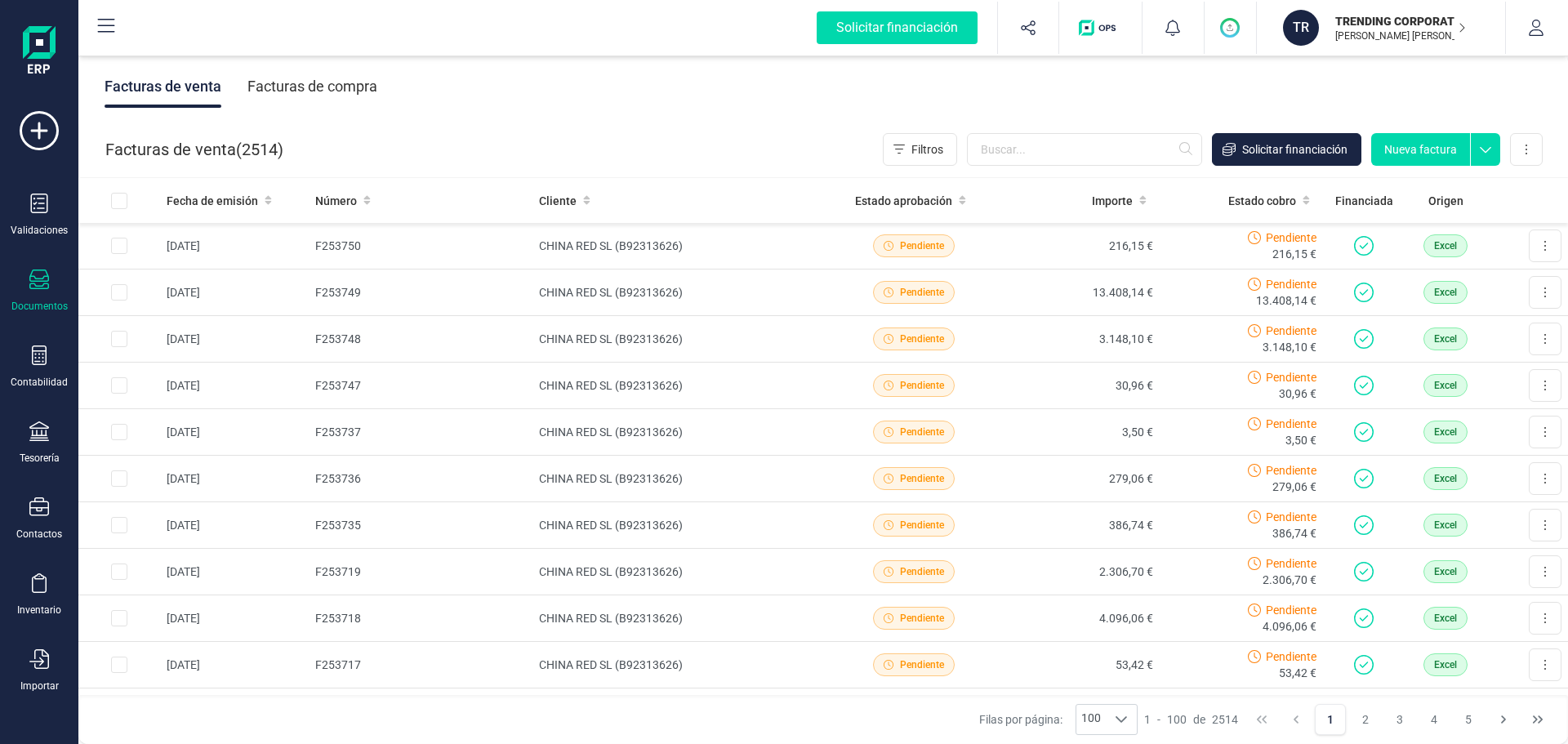 click 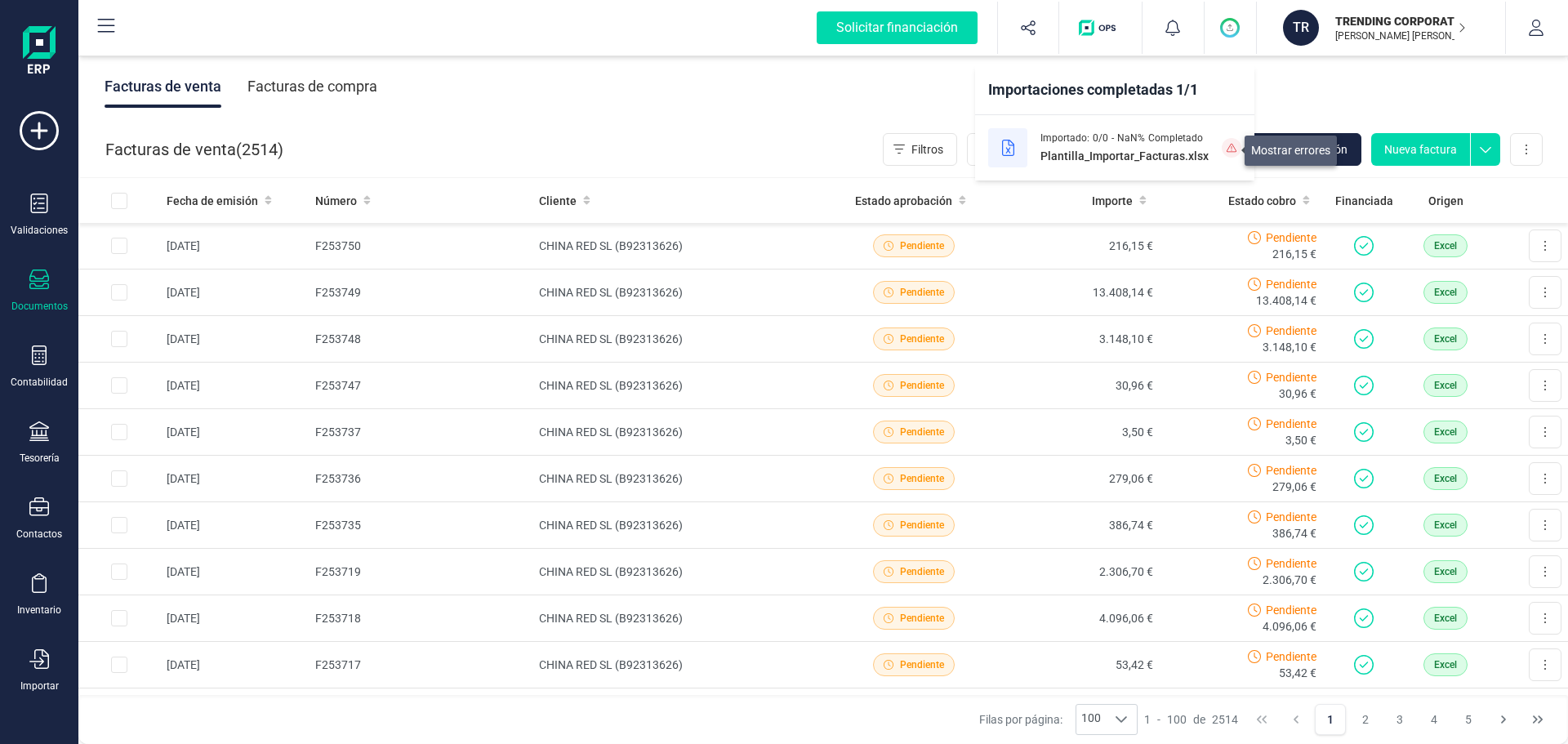 click 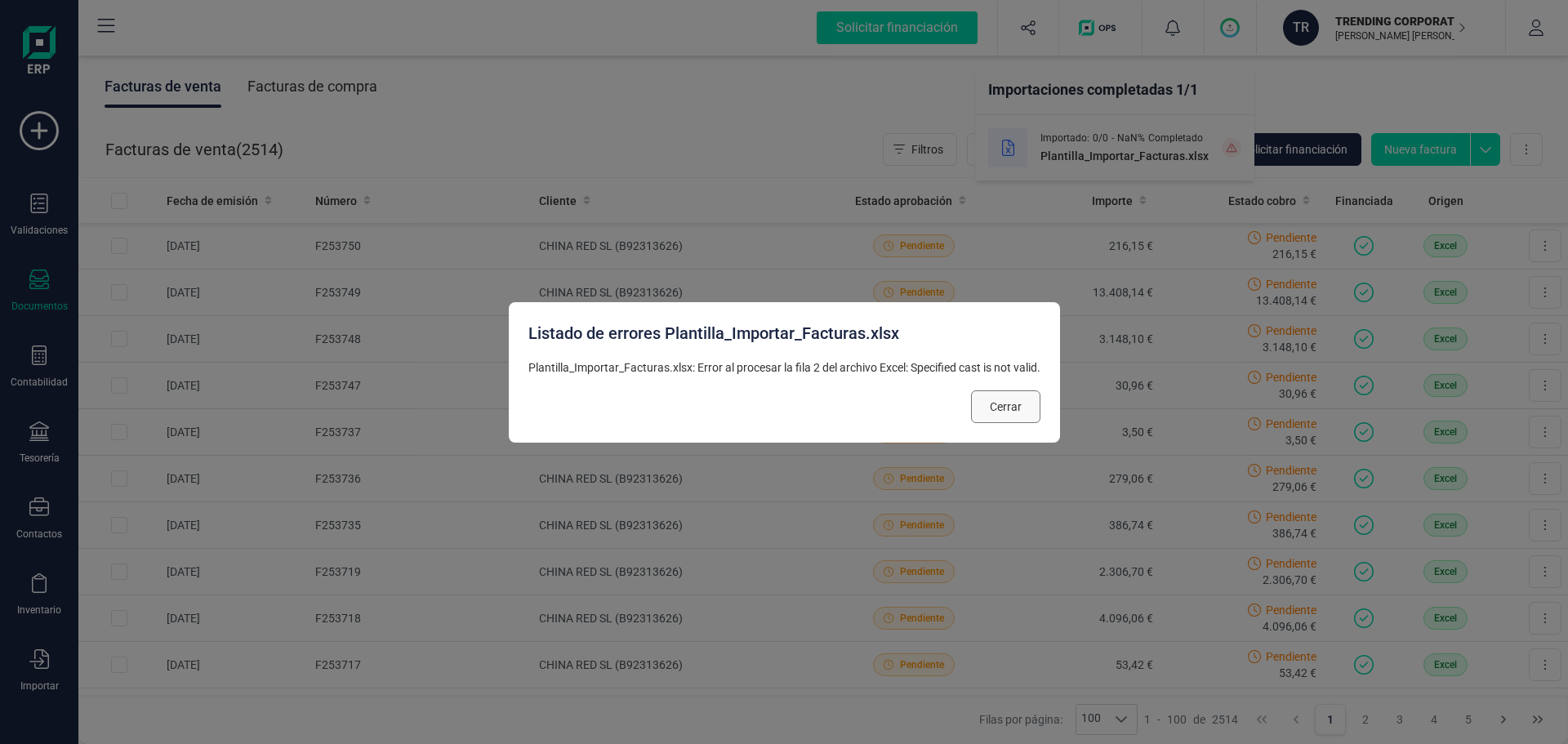 click on "Cerrar" at bounding box center (1005, 407) 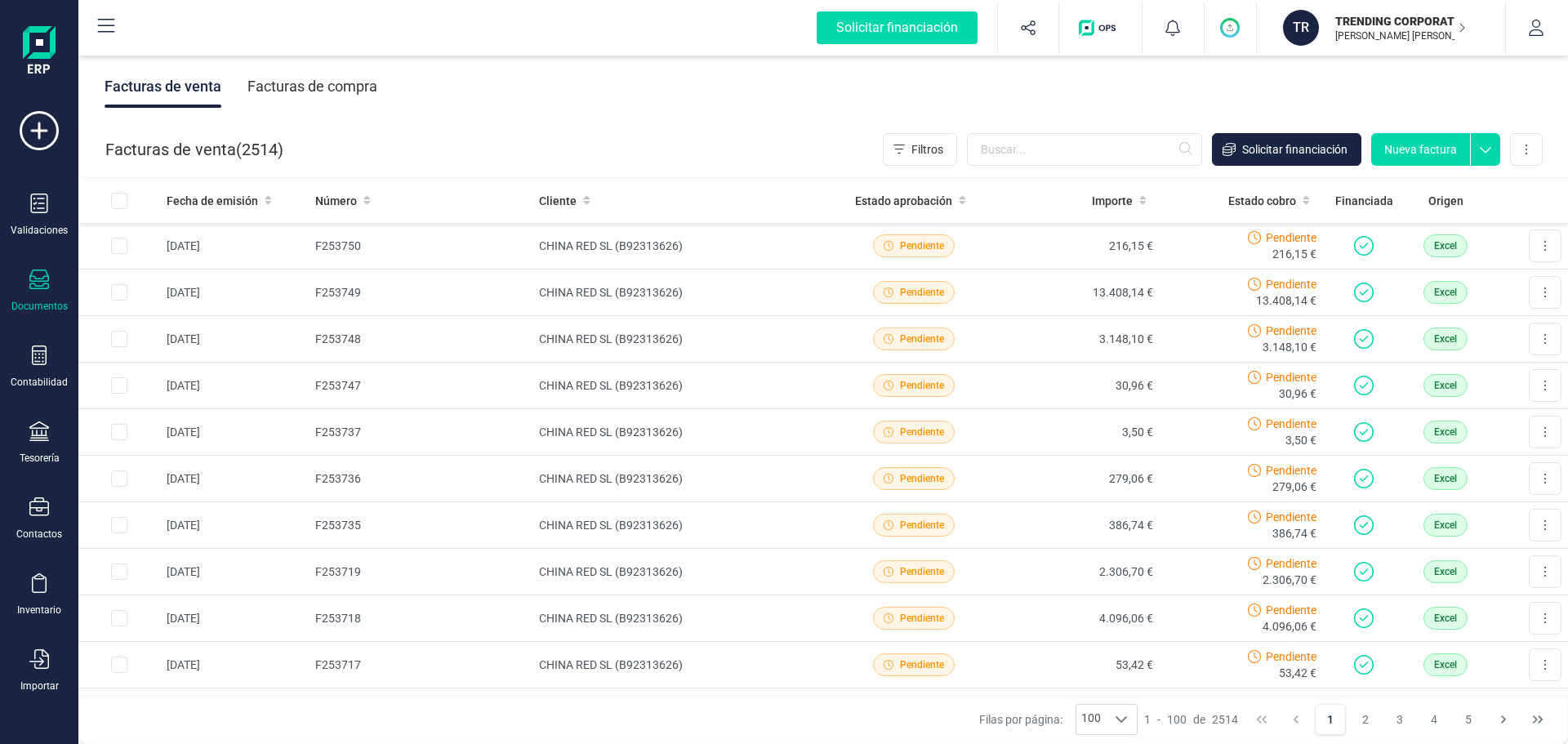 click at bounding box center (1100, 28) 